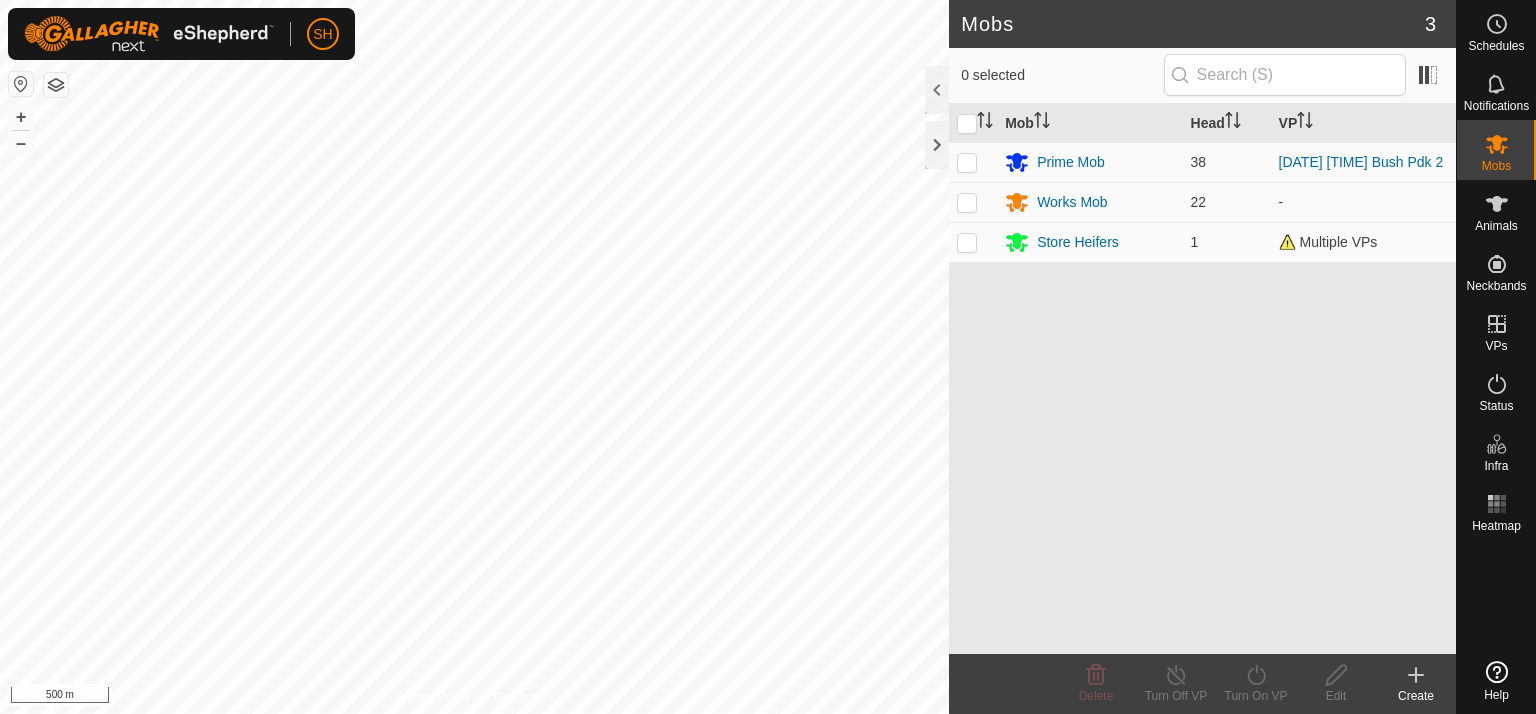 scroll, scrollTop: 0, scrollLeft: 0, axis: both 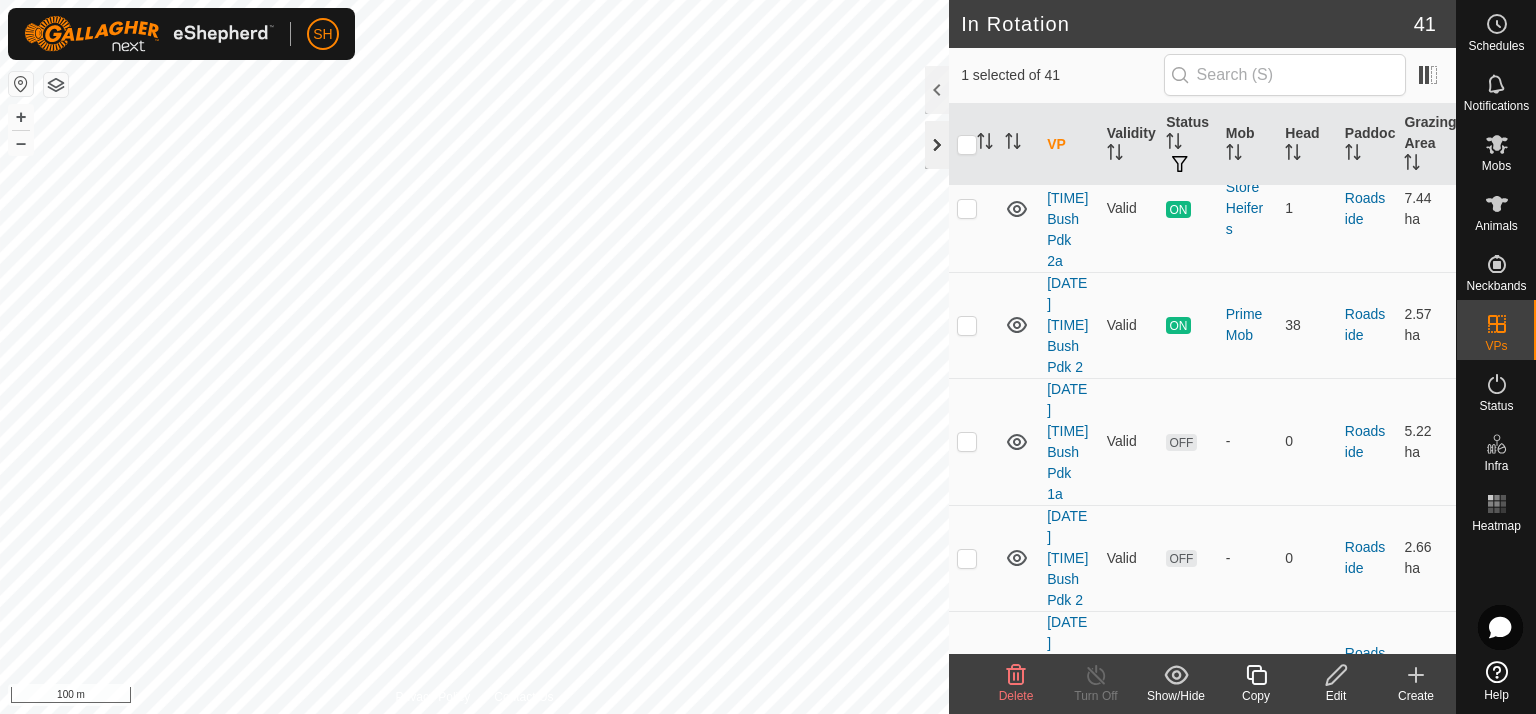 checkbox on "true" 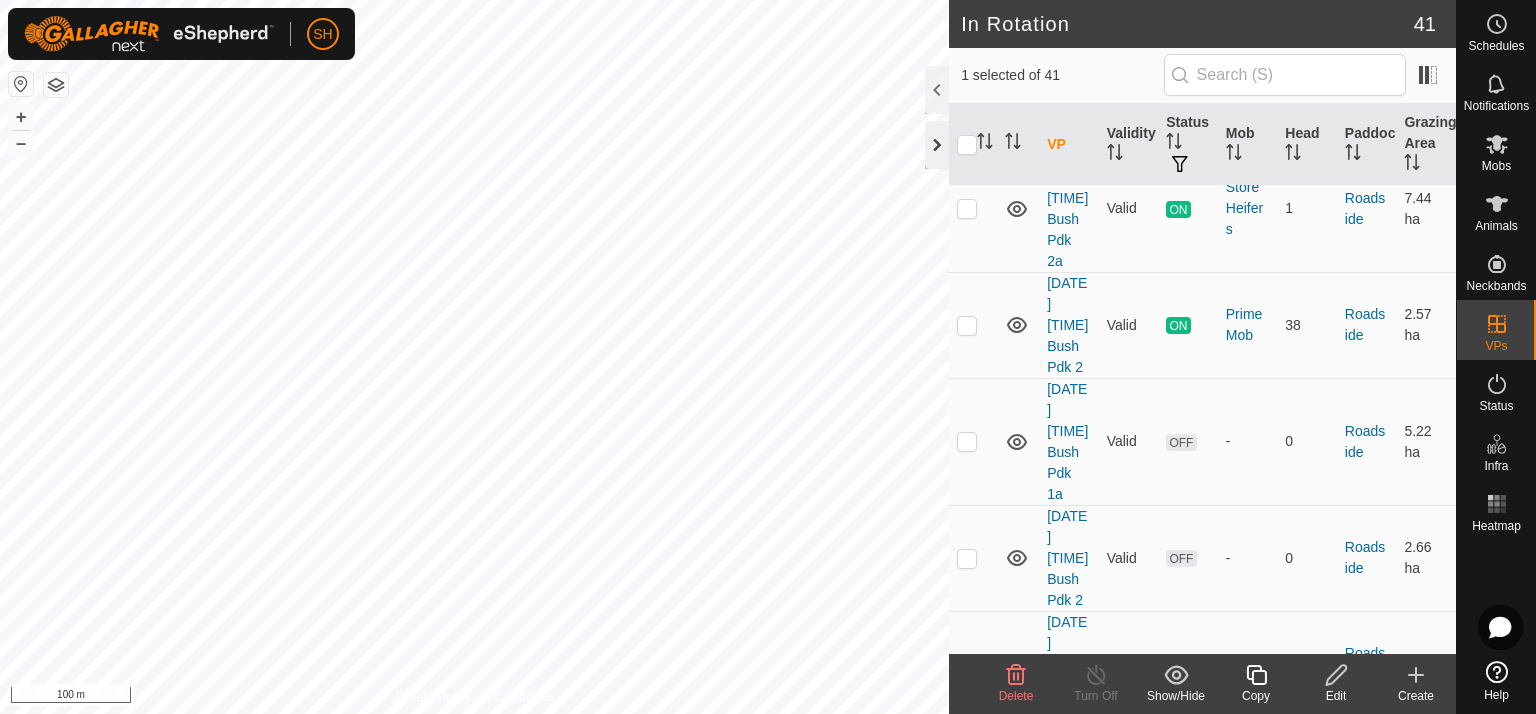 checkbox on "false" 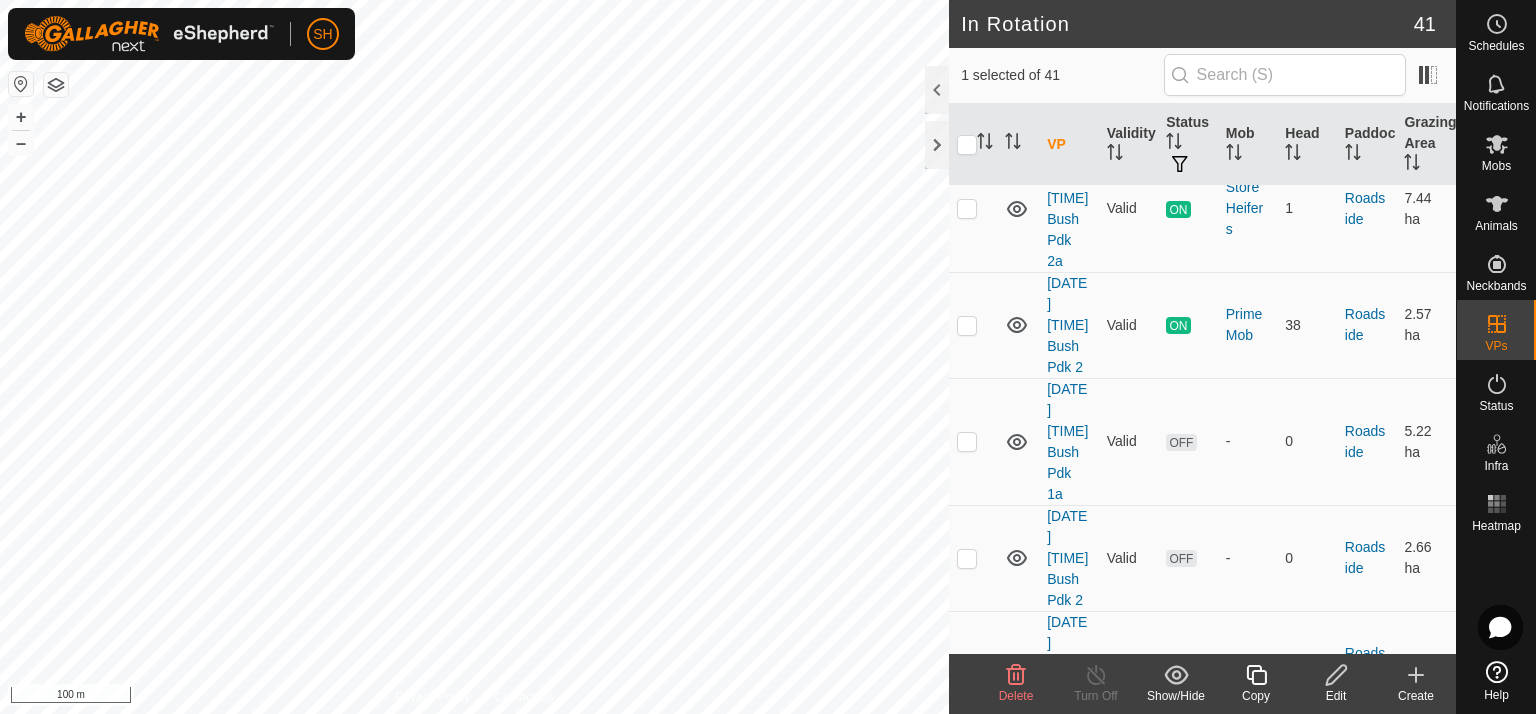 checkbox on "false" 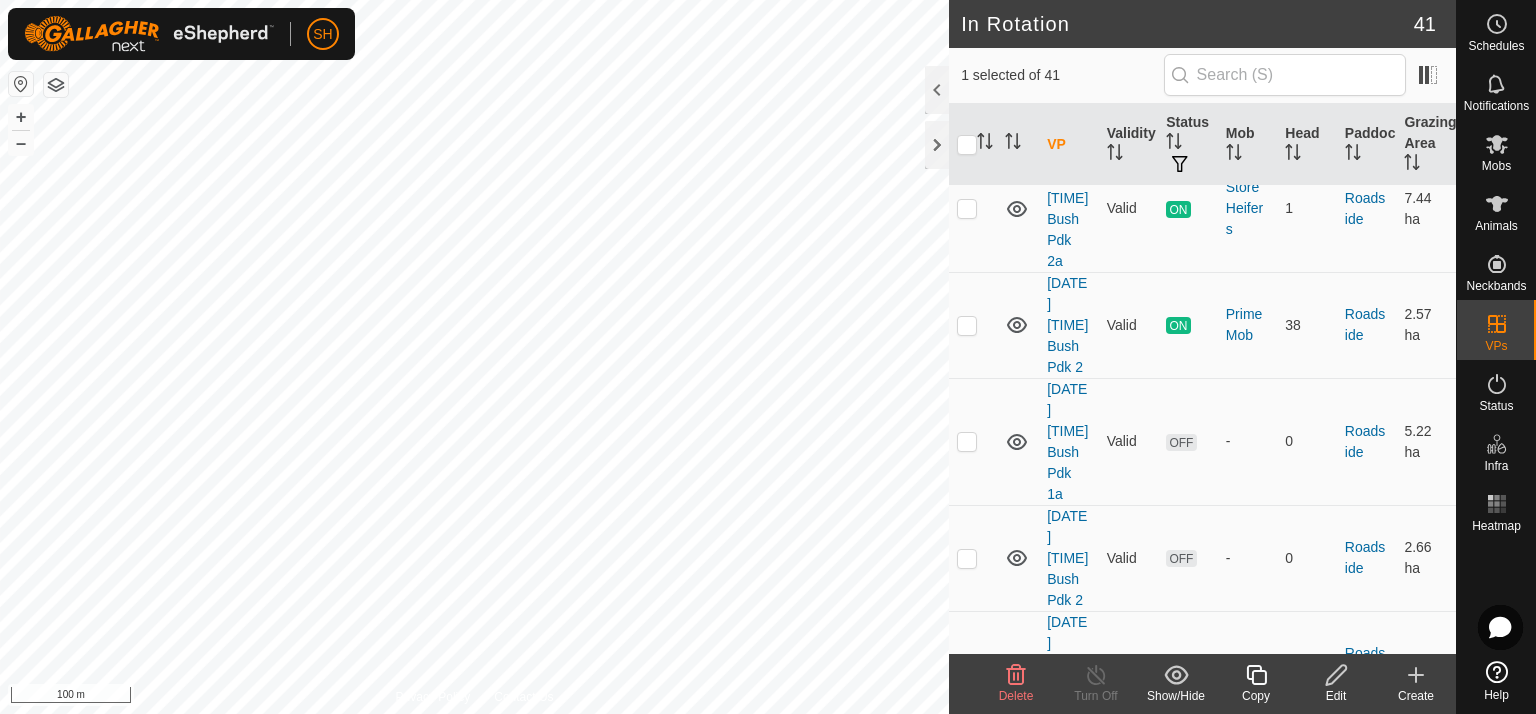 checkbox on "true" 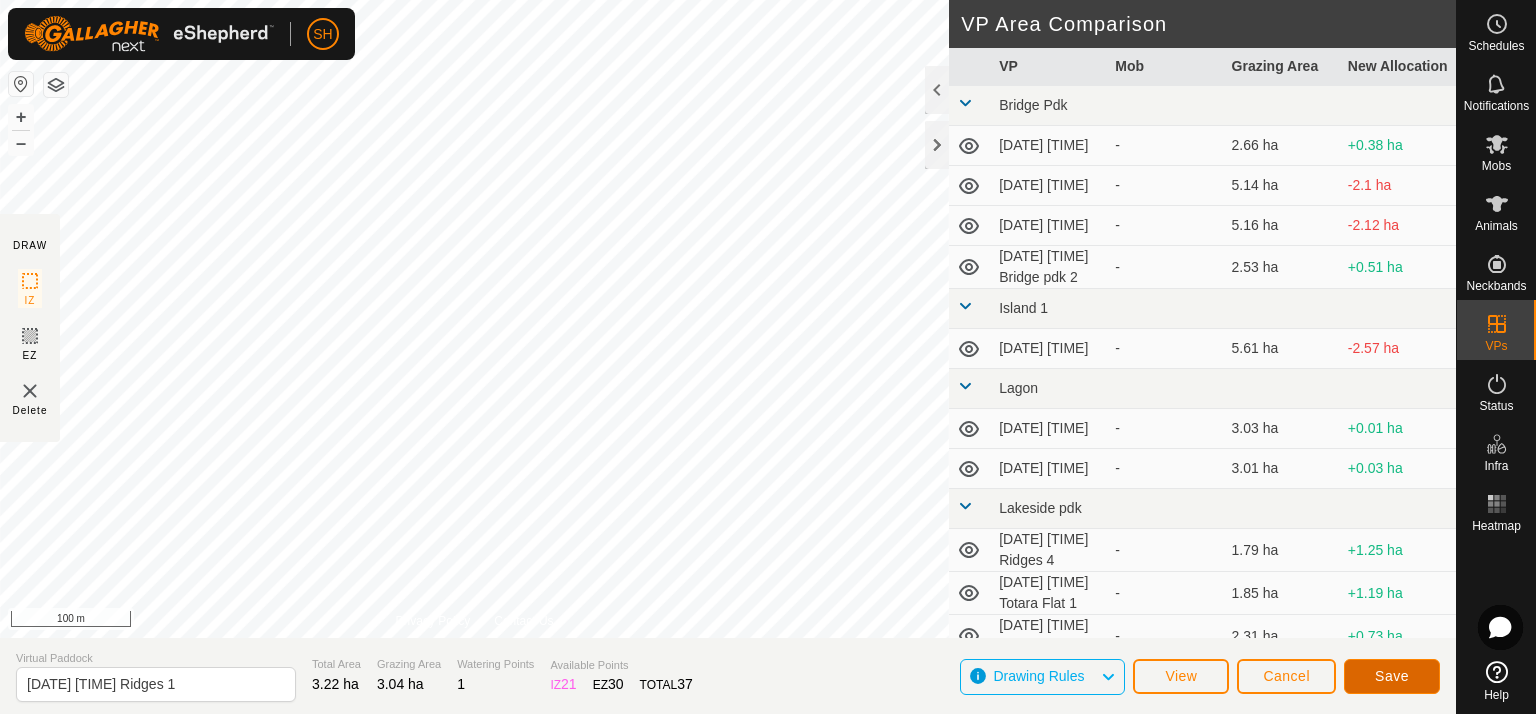click on "Save" 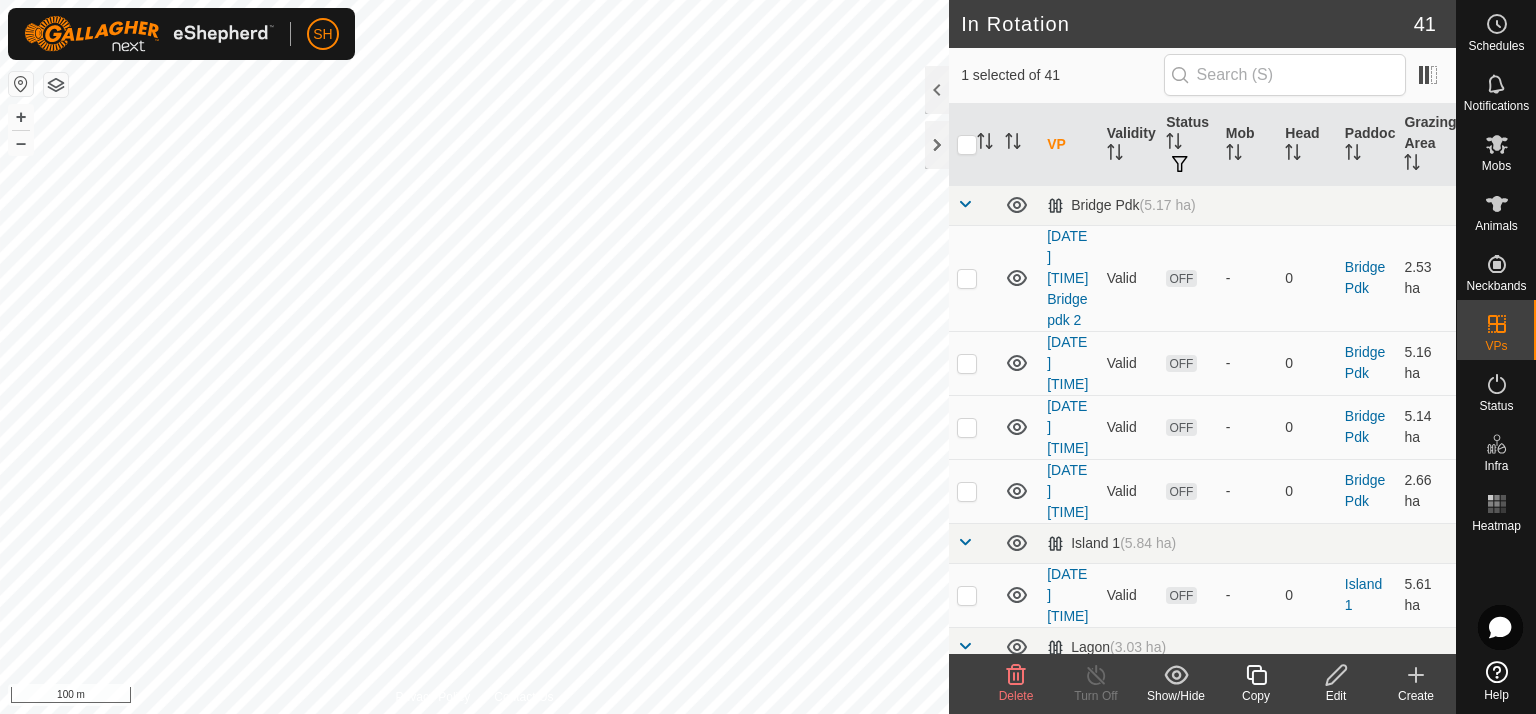 checkbox on "false" 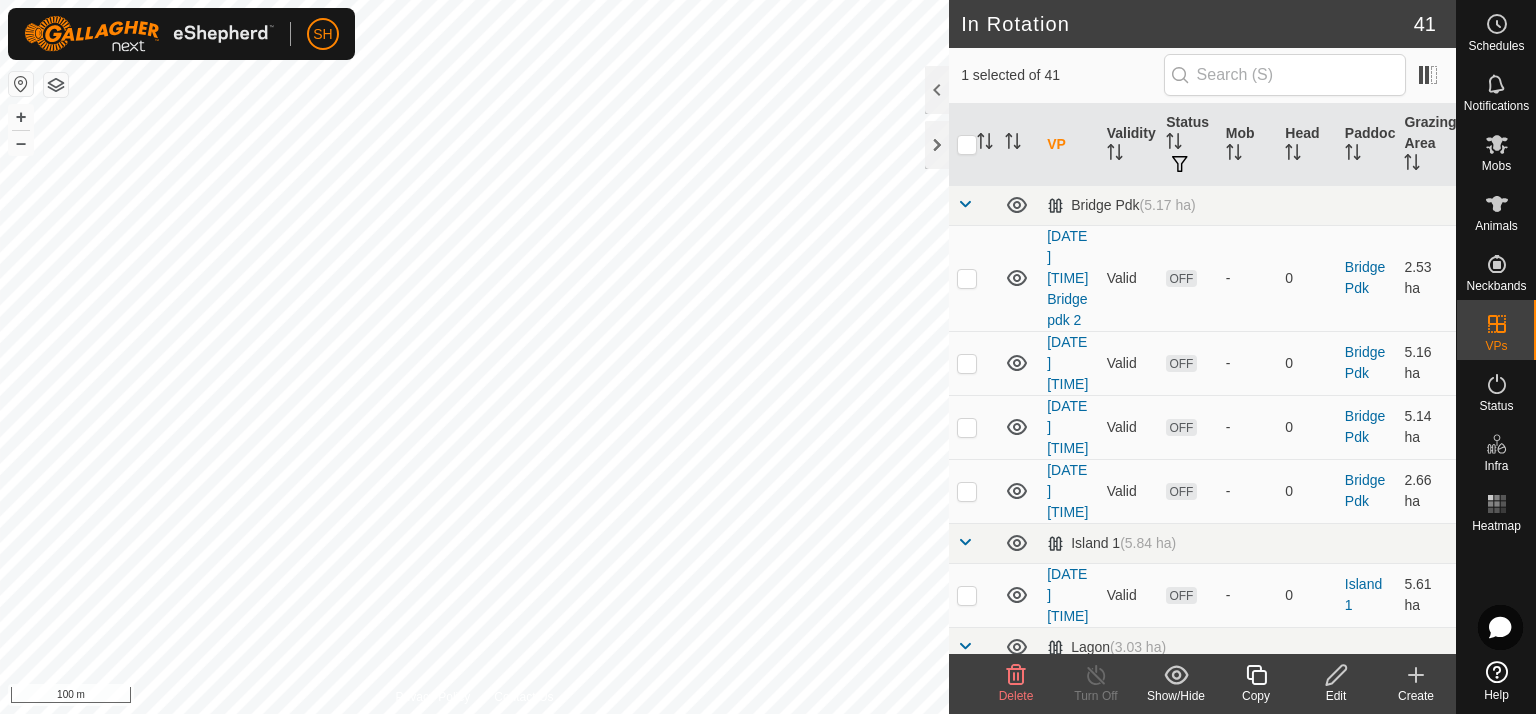checkbox on "false" 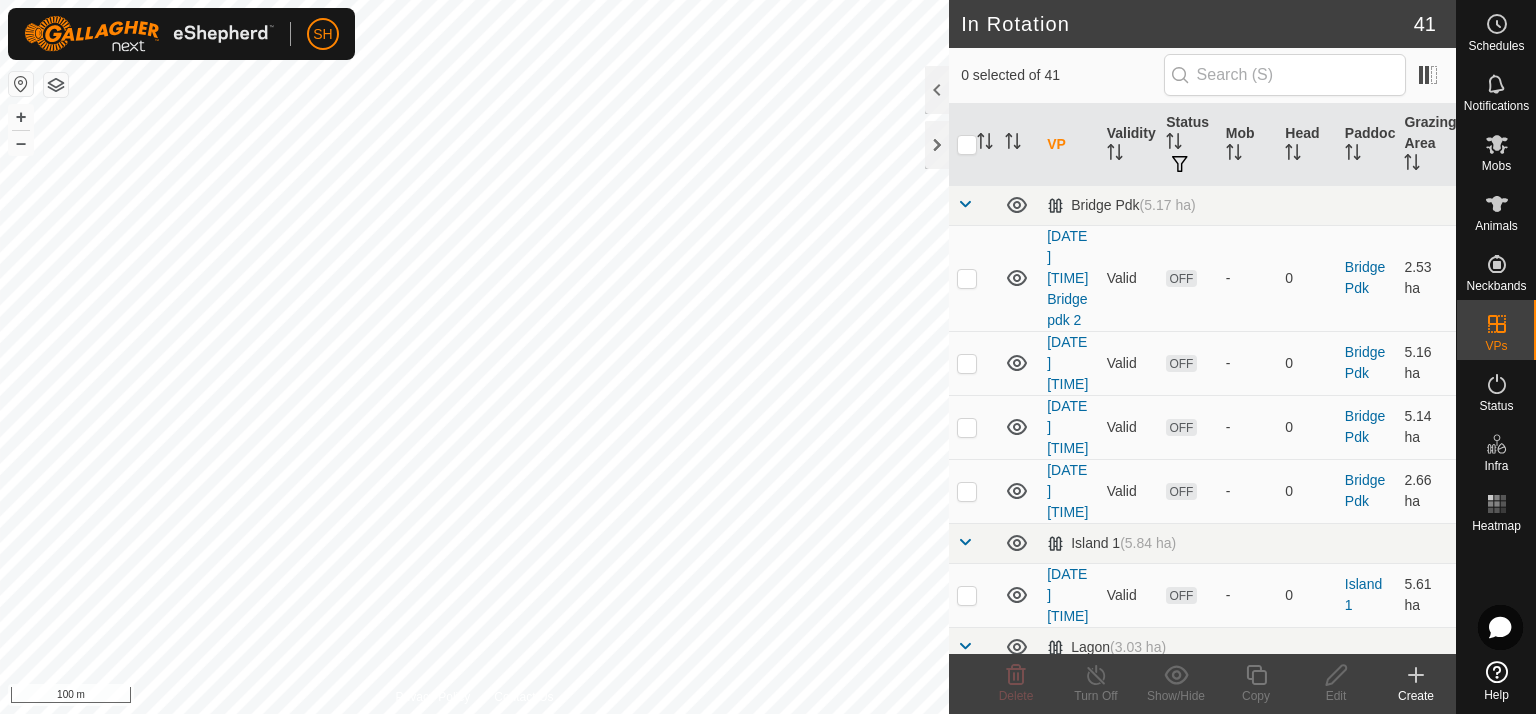checkbox on "true" 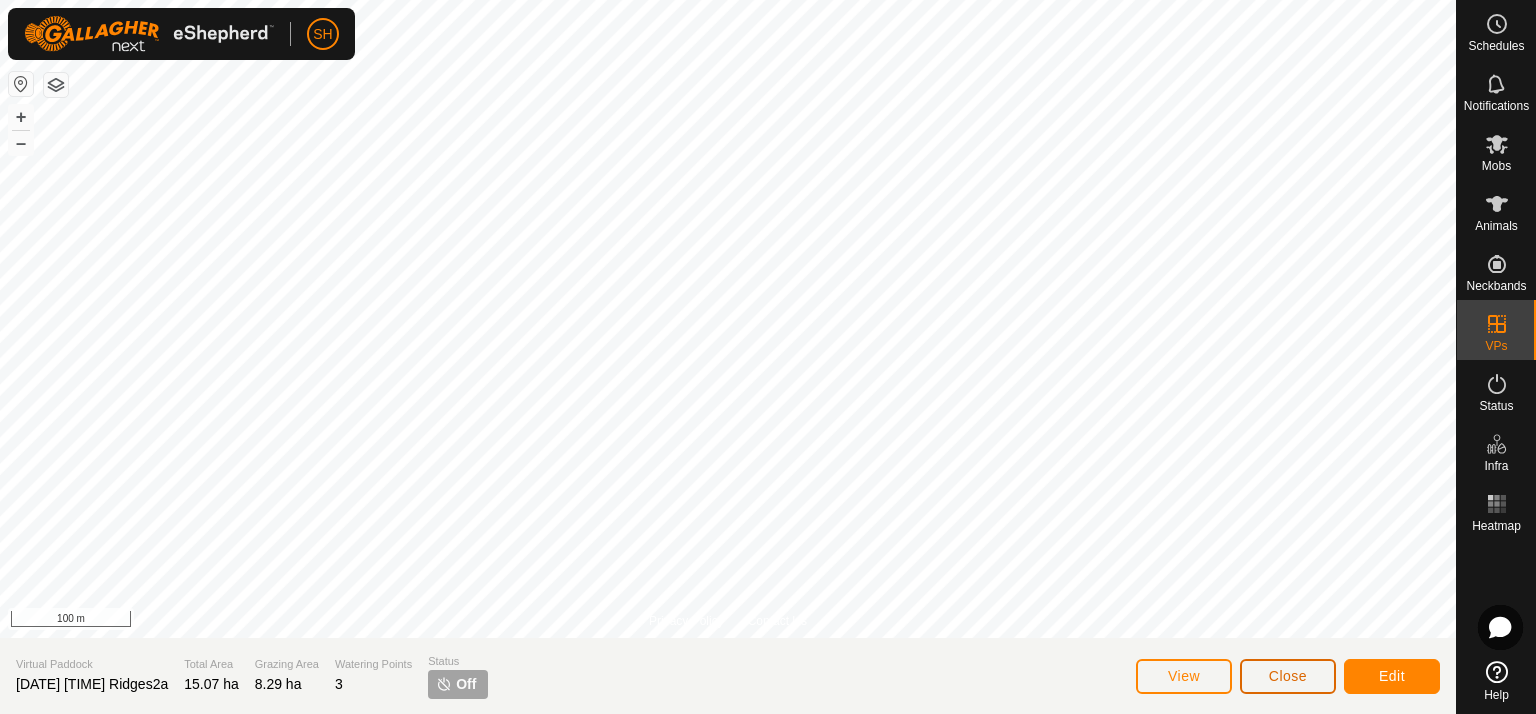 click on "Close" 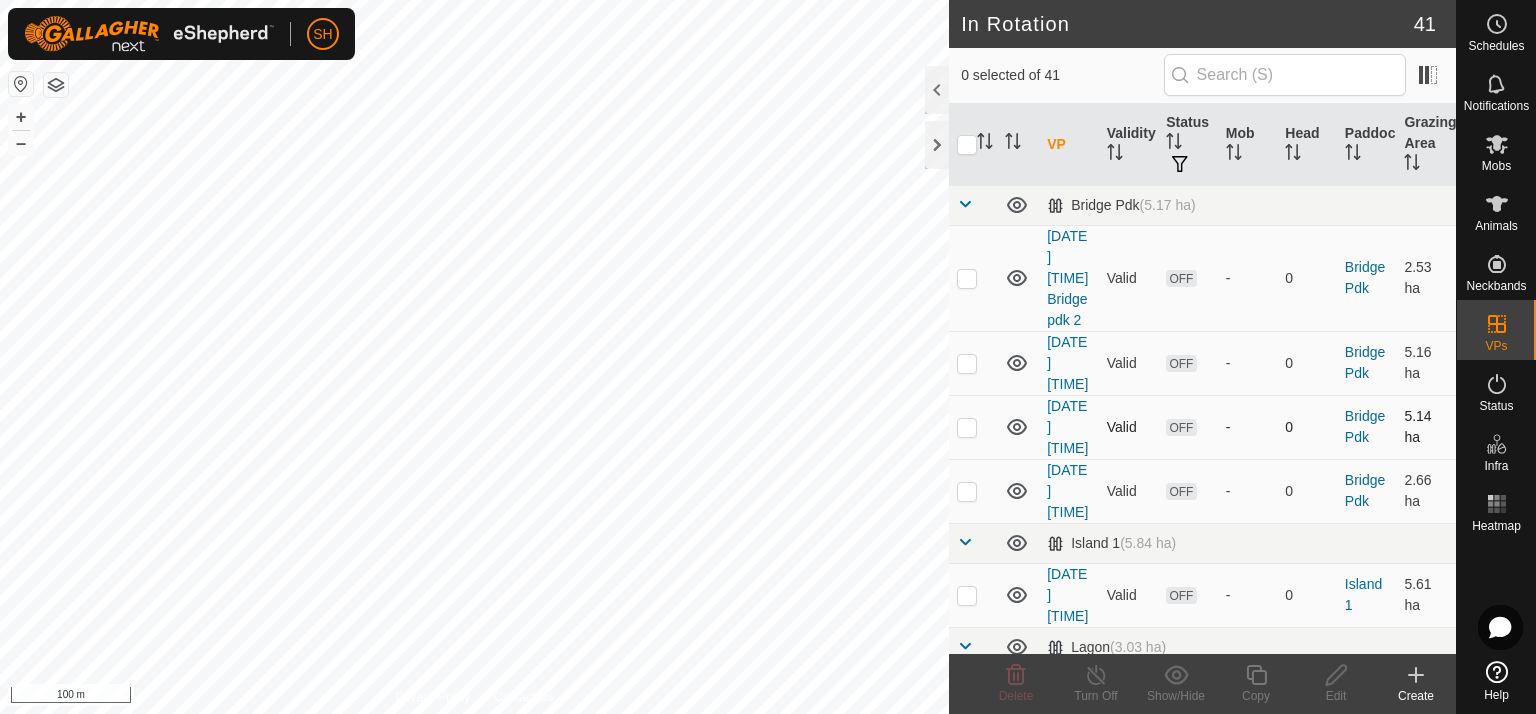 checkbox on "true" 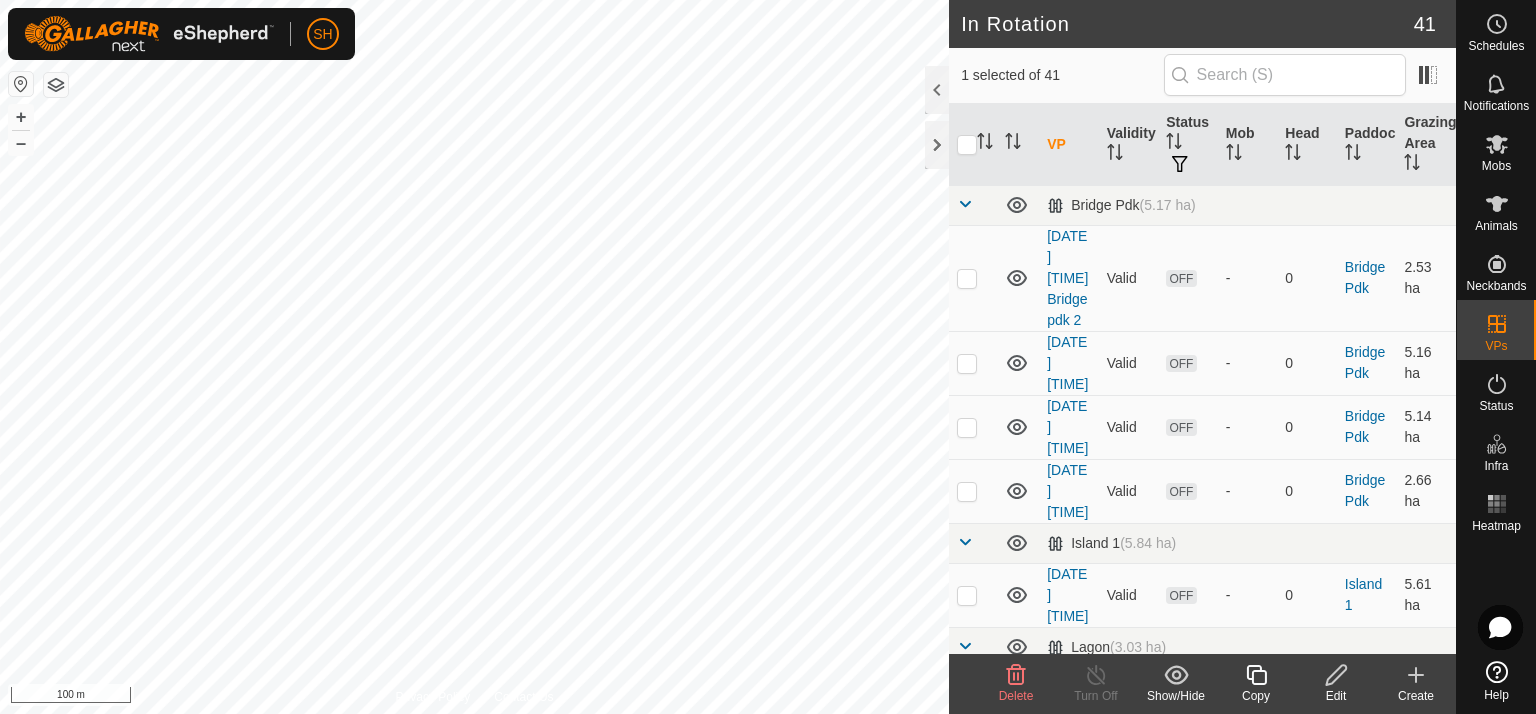 click on "Edit" 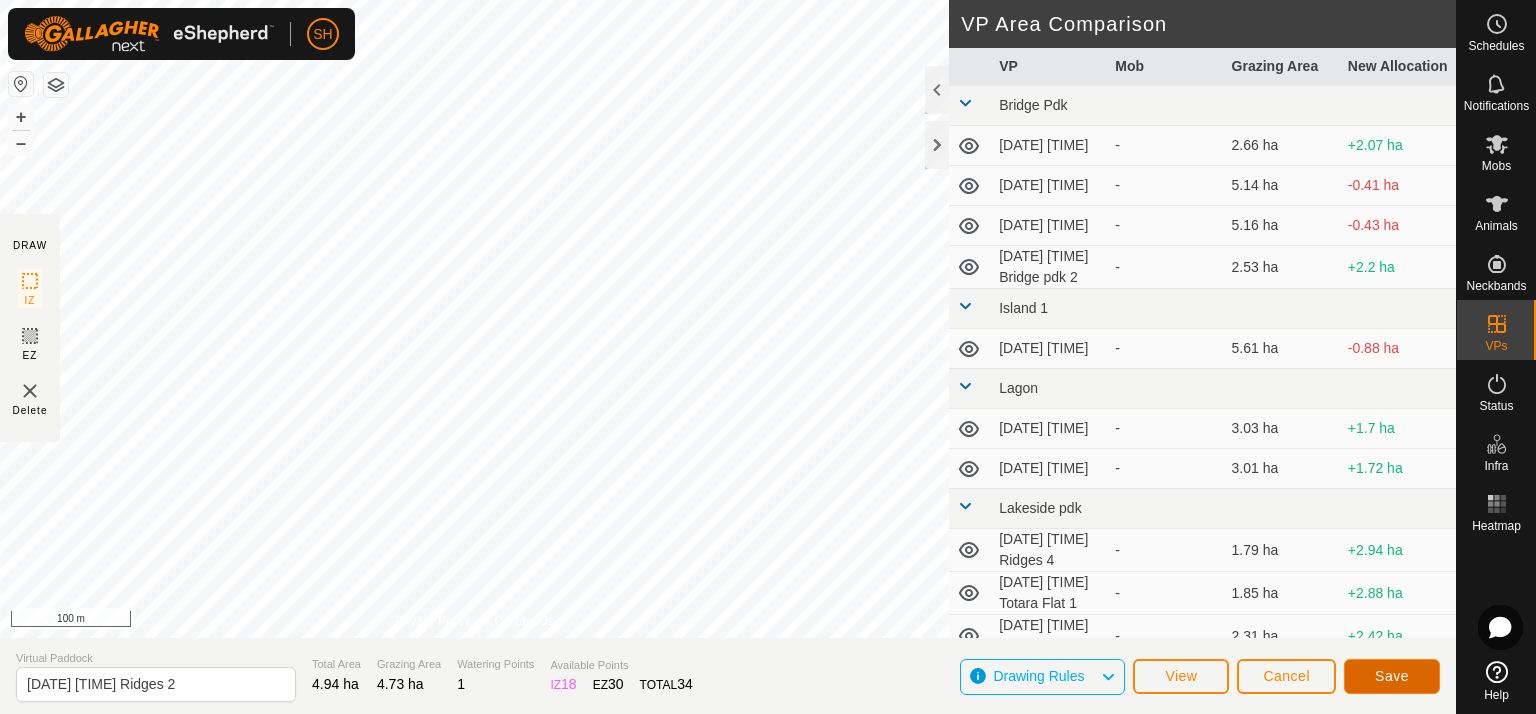 click on "Save" 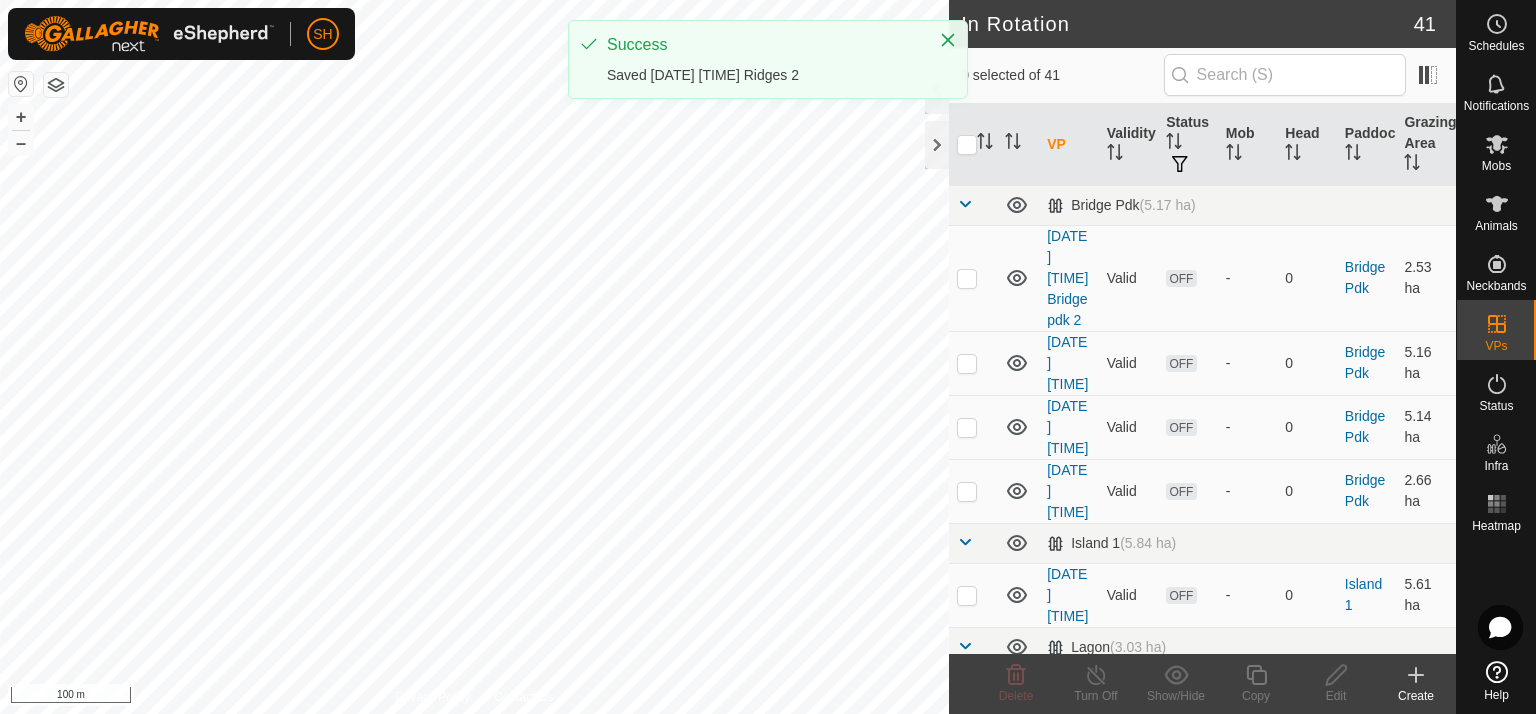 checkbox on "true" 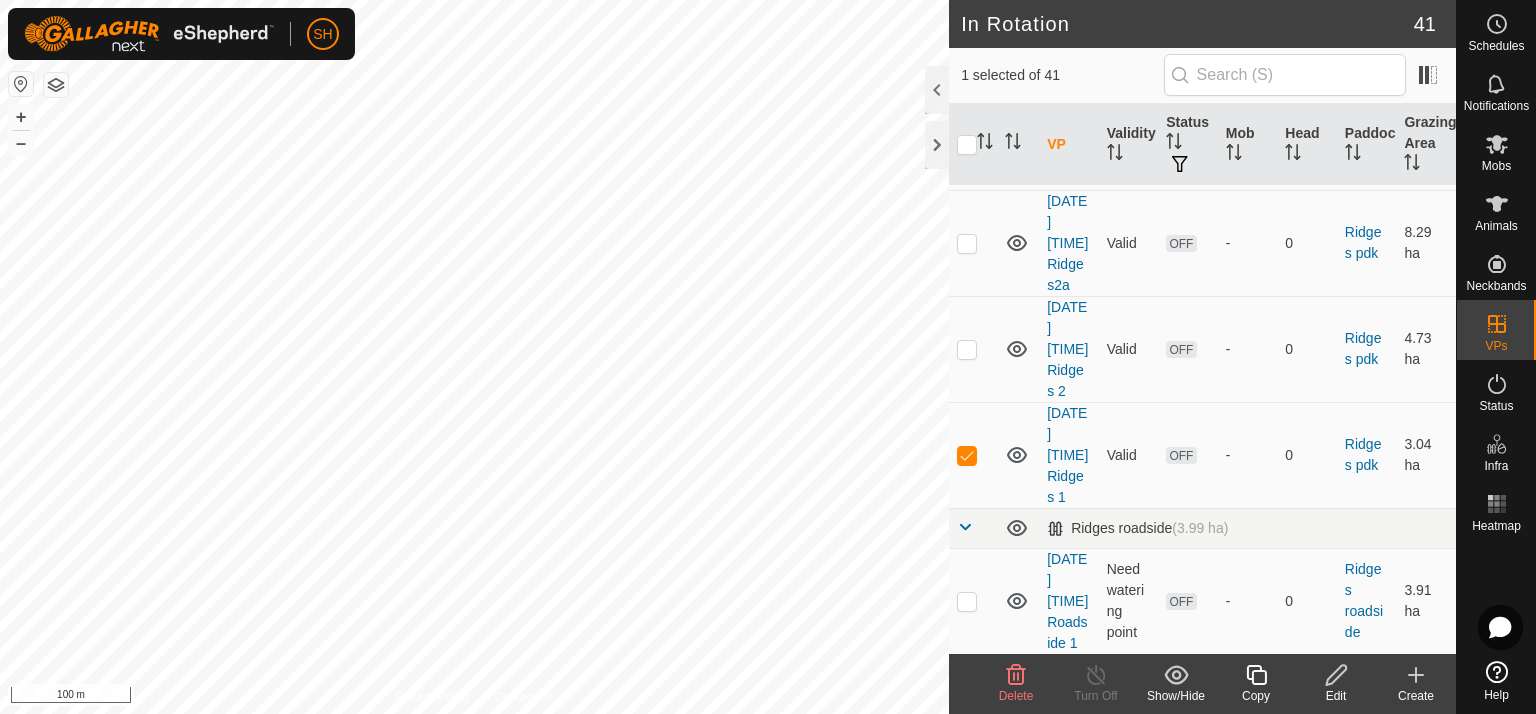 scroll, scrollTop: 1667, scrollLeft: 0, axis: vertical 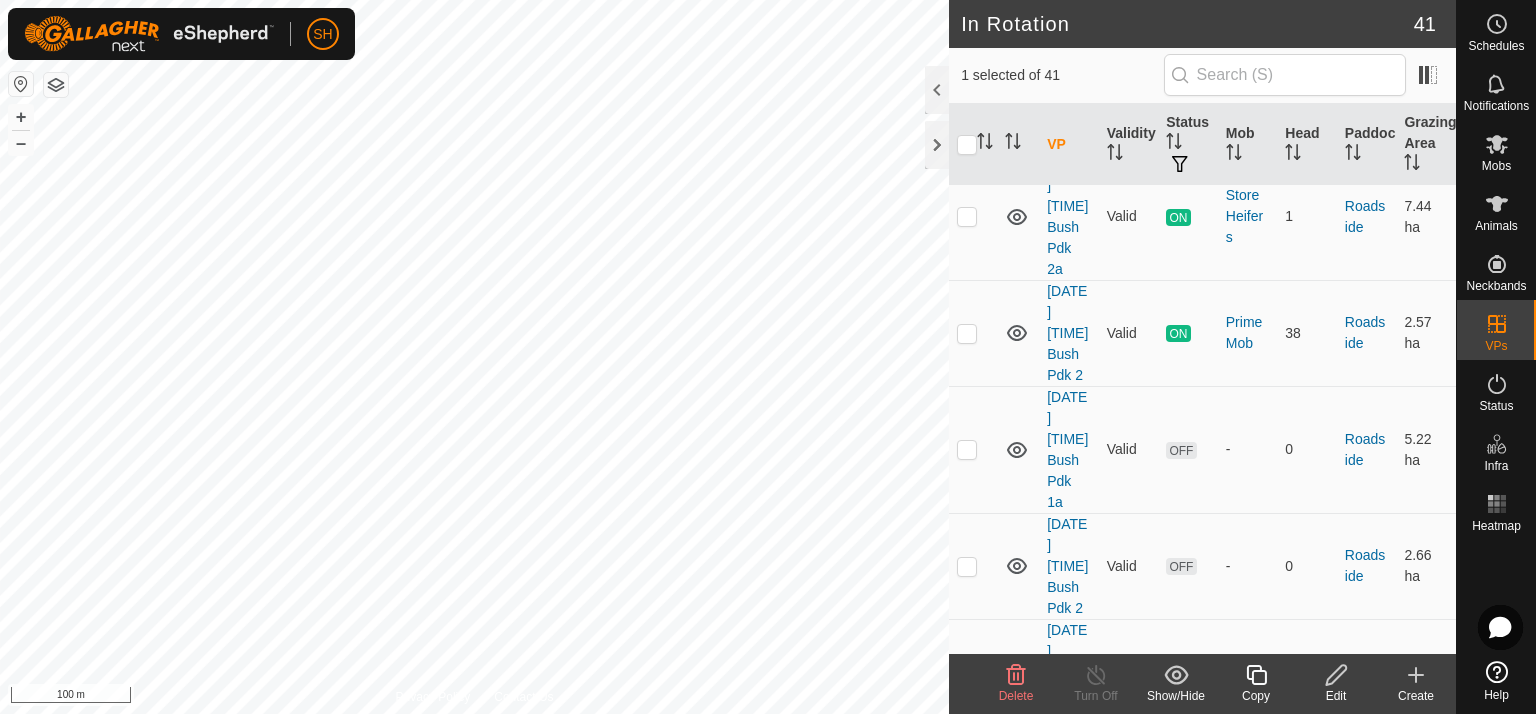 click 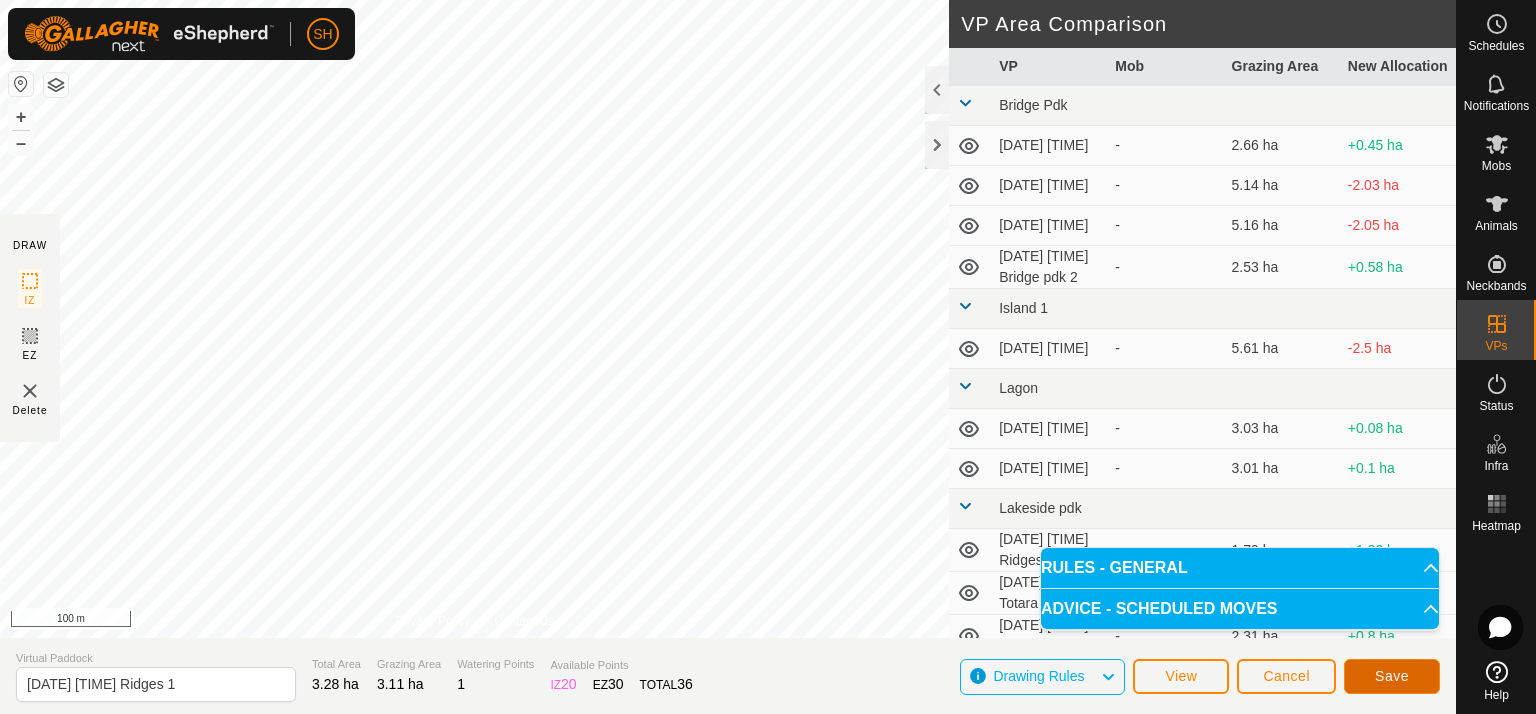 click on "Save" 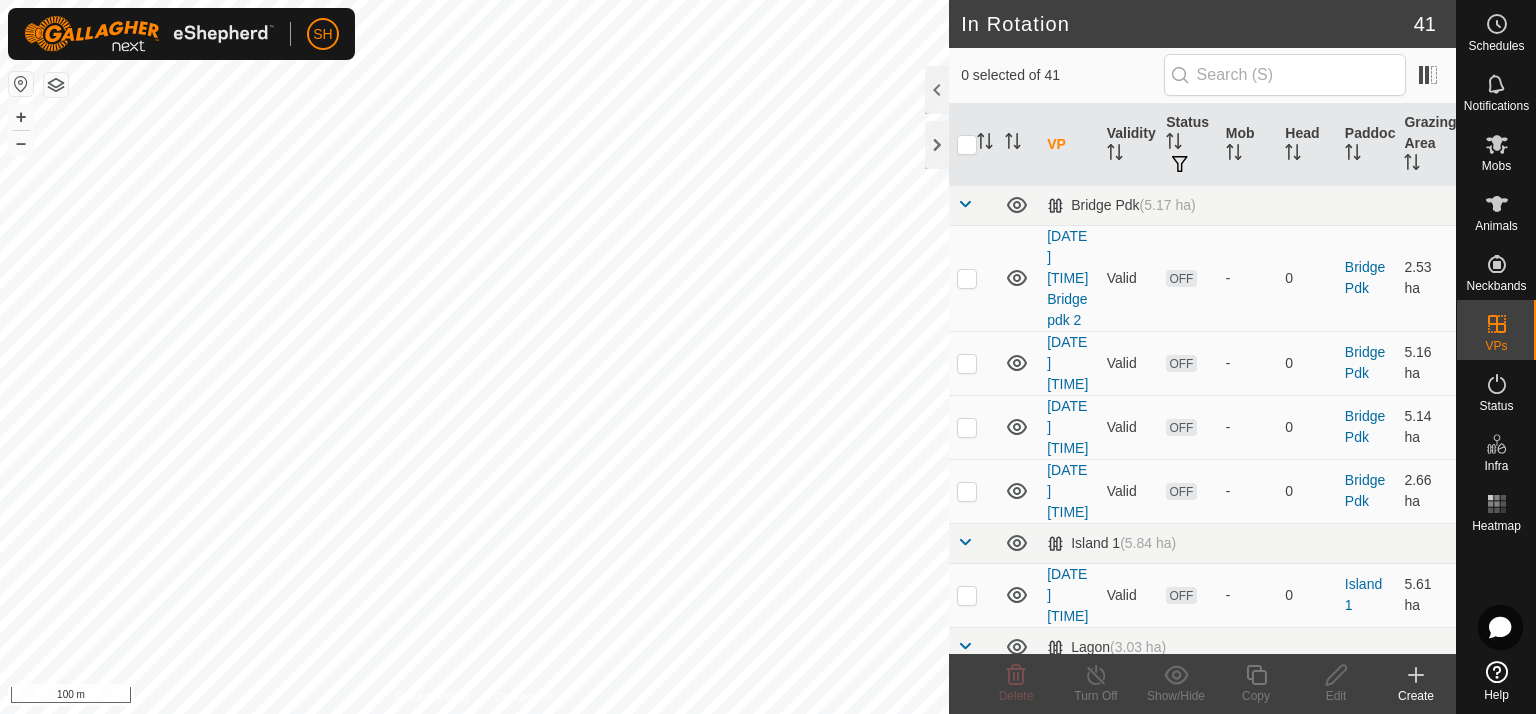 click 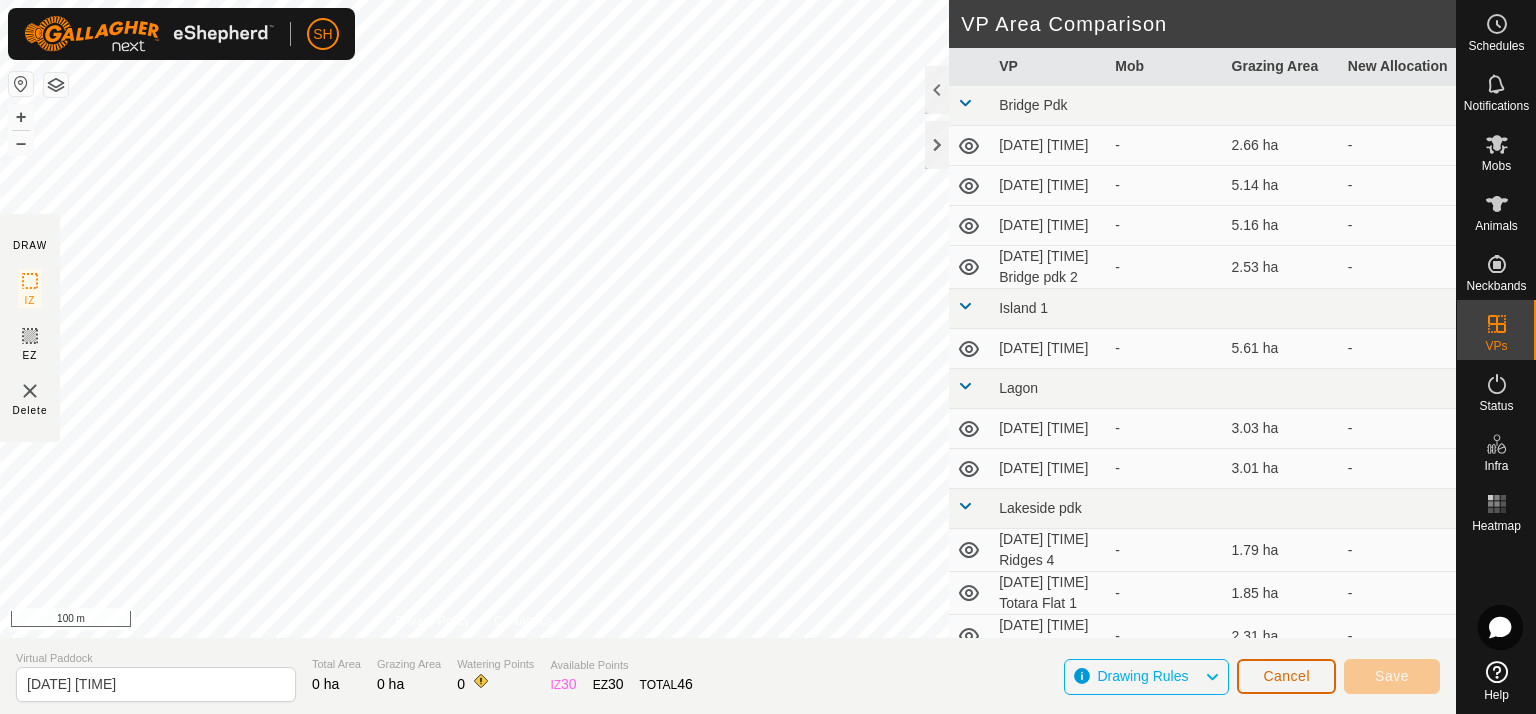 click on "Cancel" 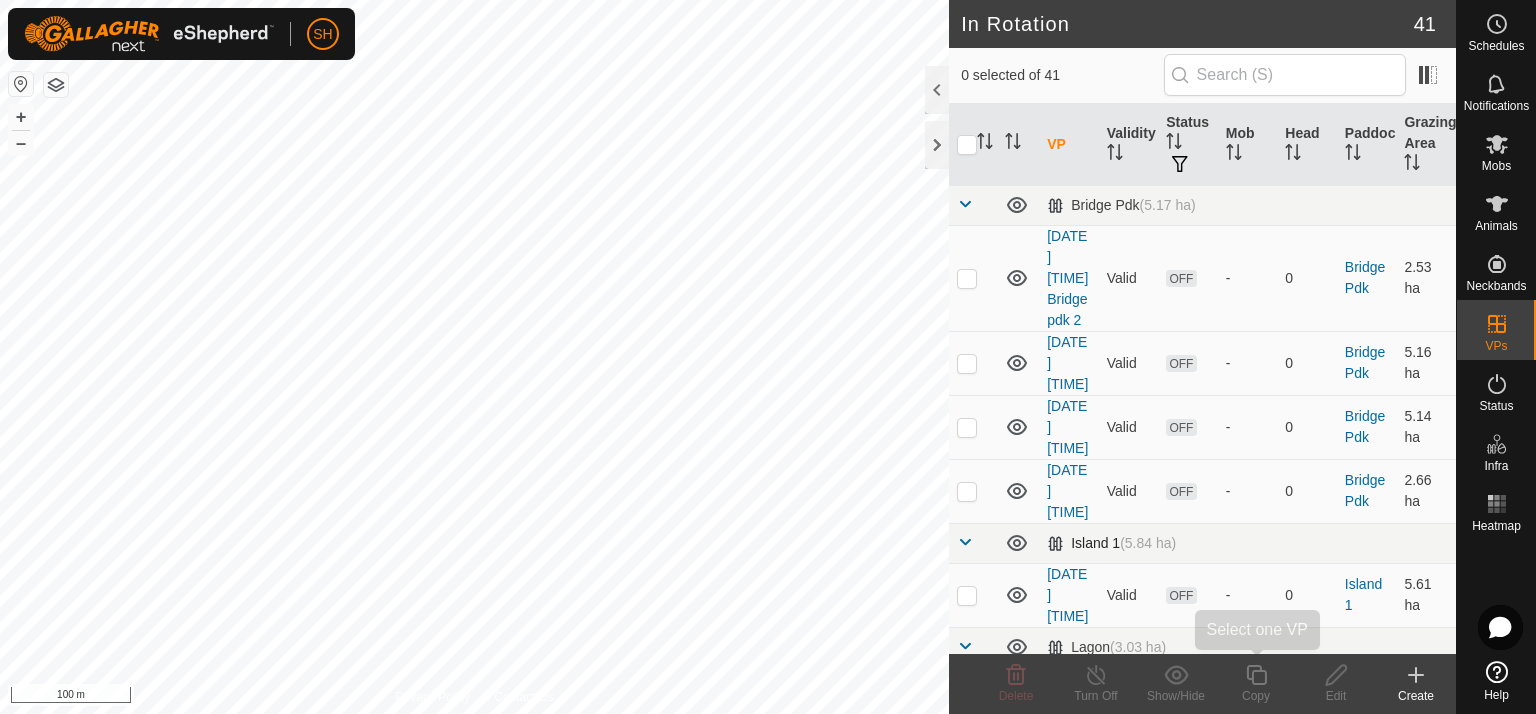 click on "In Rotation 41 0 selected of 41     VP   Validity   Status   Mob   Head   Paddock   Grazing Area   Bridge Pdk   (5.17 ha) [DATE] [TIME] Bridge pdk 2  Valid  OFF  -   0   Bridge Pdk   2.53 ha  [DATE] [TIME]  Valid  OFF  -   0   Bridge Pdk   5.16 ha  [DATE] [TIME]  Valid  OFF  -   0   Bridge Pdk   5.14 ha  [DATE] [TIME]  Valid  OFF  -   0   Bridge Pdk   2.66 ha   Island 1   (5.84 ha) [DATE] [TIME]  Valid  OFF  -   0   Island 1   5.61 ha   Lagon   (3.03 ha) [DATE] [TIME]  Valid  OFF  -   0   Lagon   3.01 ha  [DATE] [TIME]  Valid  OFF  -   0   Lagon   3.03 ha   Lakeside pdk   (5.22 ha) [DATE] [TIME] Ridges 5a  Valid  OFF  -   0   Lakeside pdk   4.15 ha  [DATE] [TIME]  Ridges 5  Valid  OFF  -   0   Lakeside pdk   2.31 ha  [DATE] [TIME] Totara Flat 1  Valid  OFF  -   0   Lakeside pdk   1.85 ha  [DATE] [TIME] Ridges 4  Valid  OFF  -   0   Lakeside pdk   1.79 ha   Mati pdk   (4.88 ha) [DATE] [TIME]  Valid  OFF  -   0   Mati pdk   4.74 ha  [DATE] [TIME]  Valid  OFF" 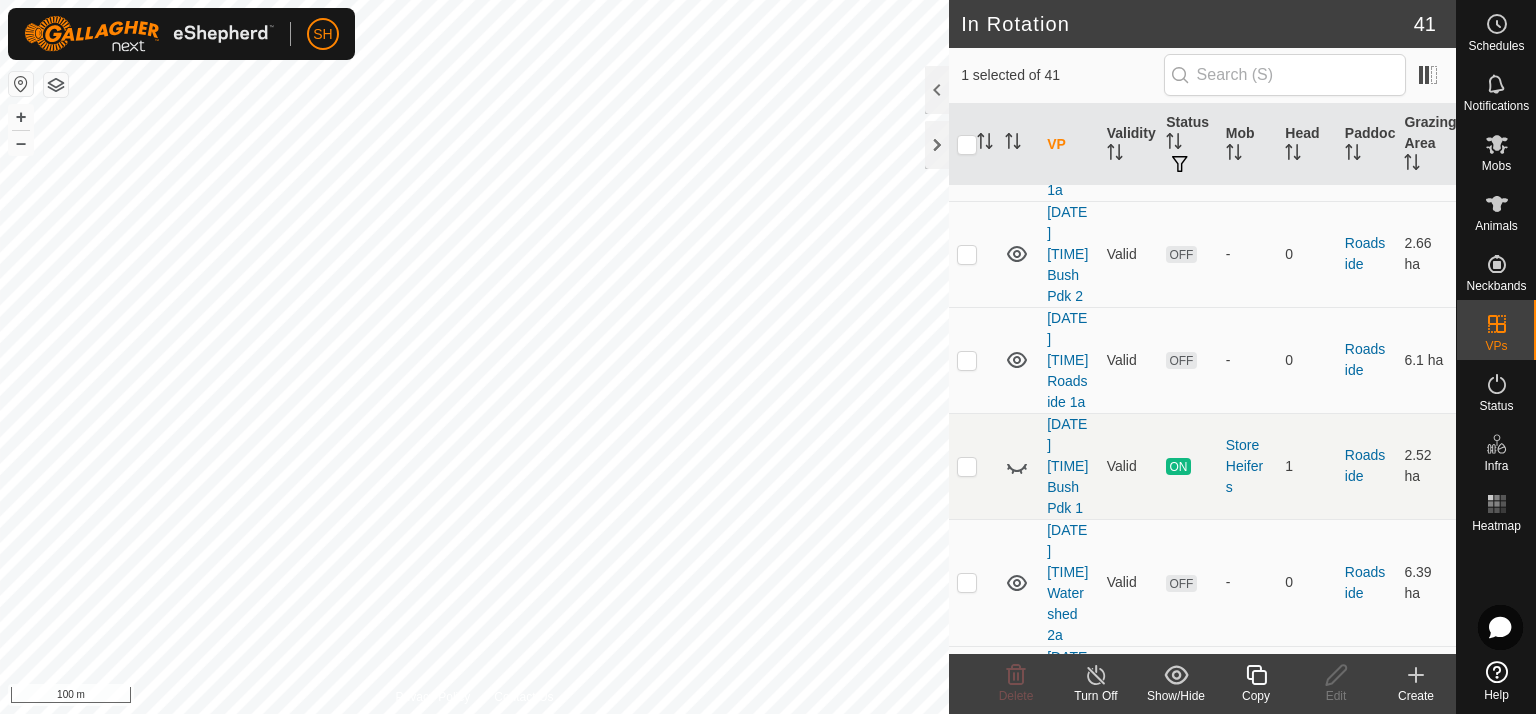 scroll, scrollTop: 2643, scrollLeft: 0, axis: vertical 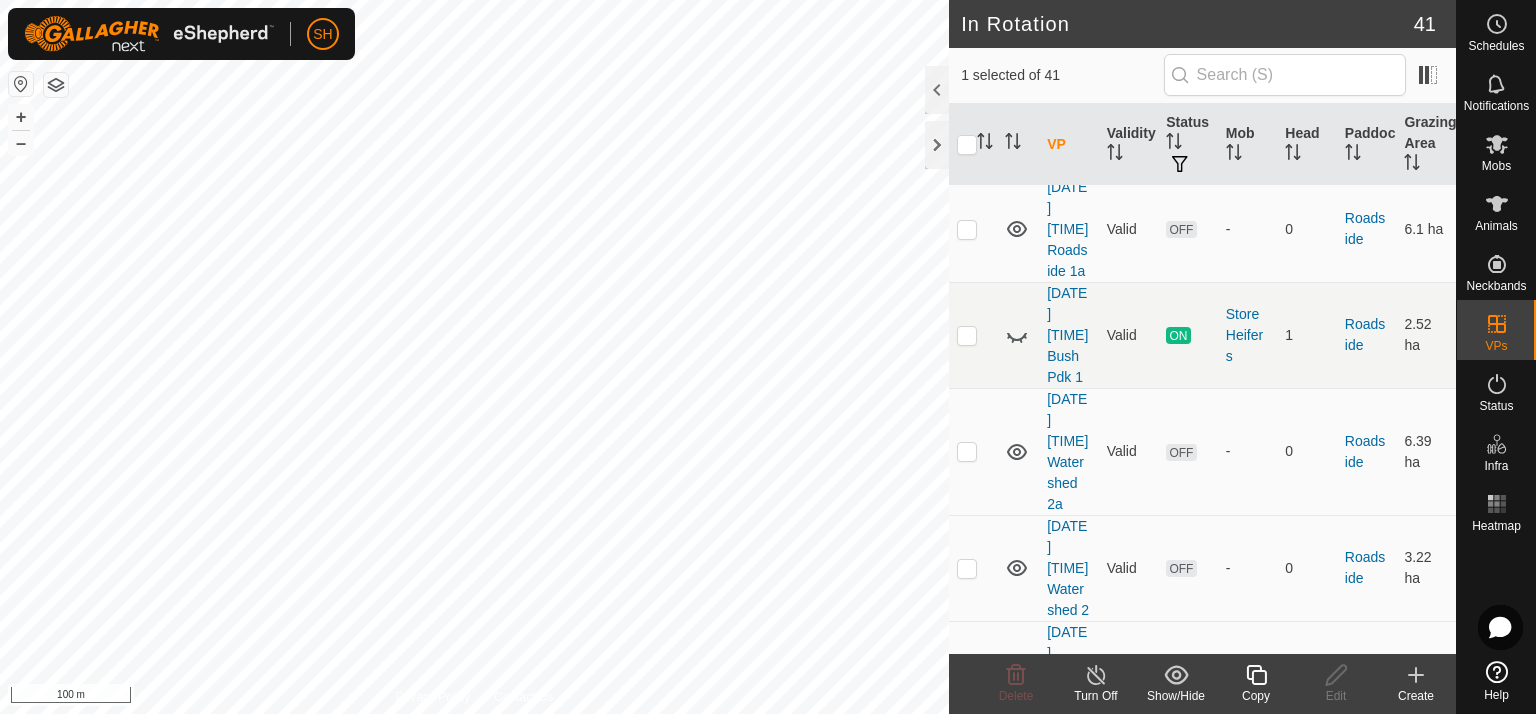 click at bounding box center (967, -110) 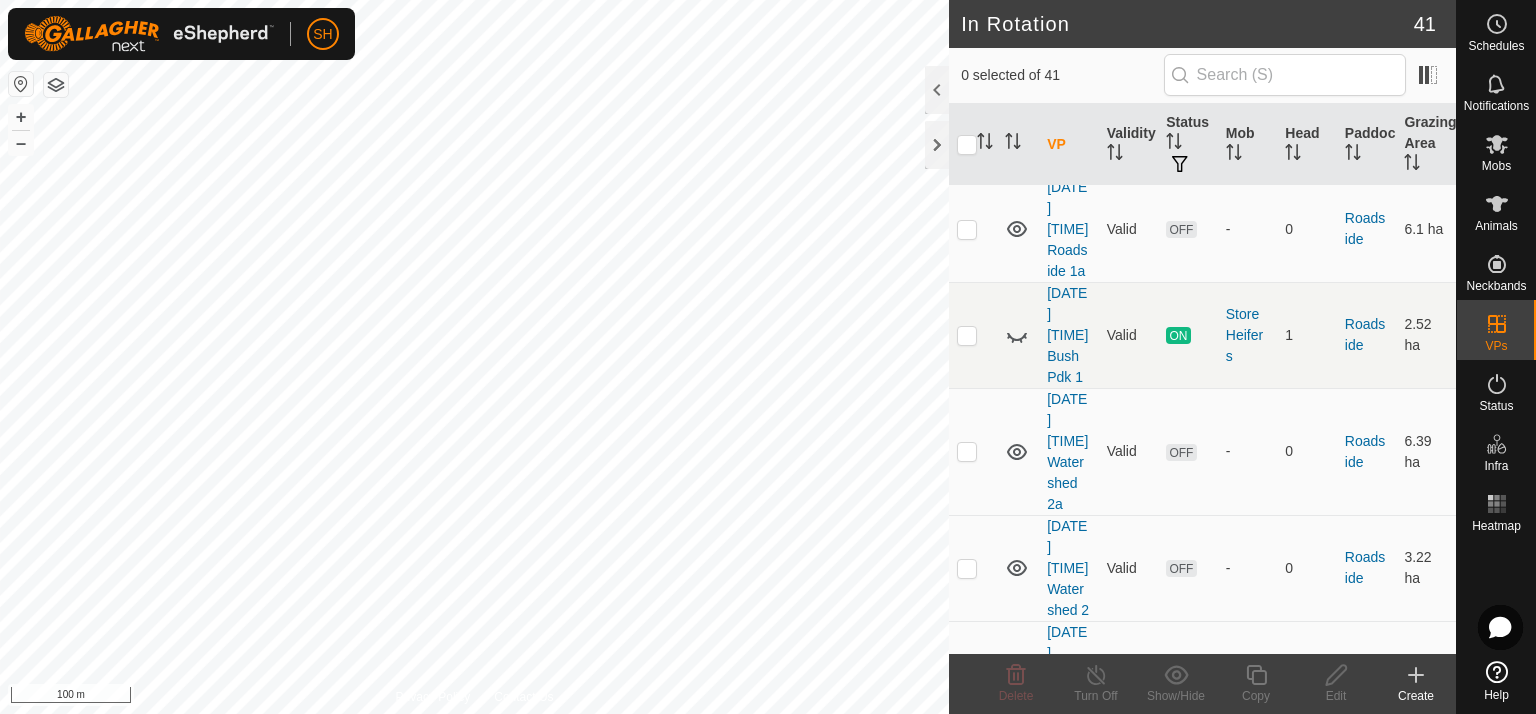 click at bounding box center (967, -110) 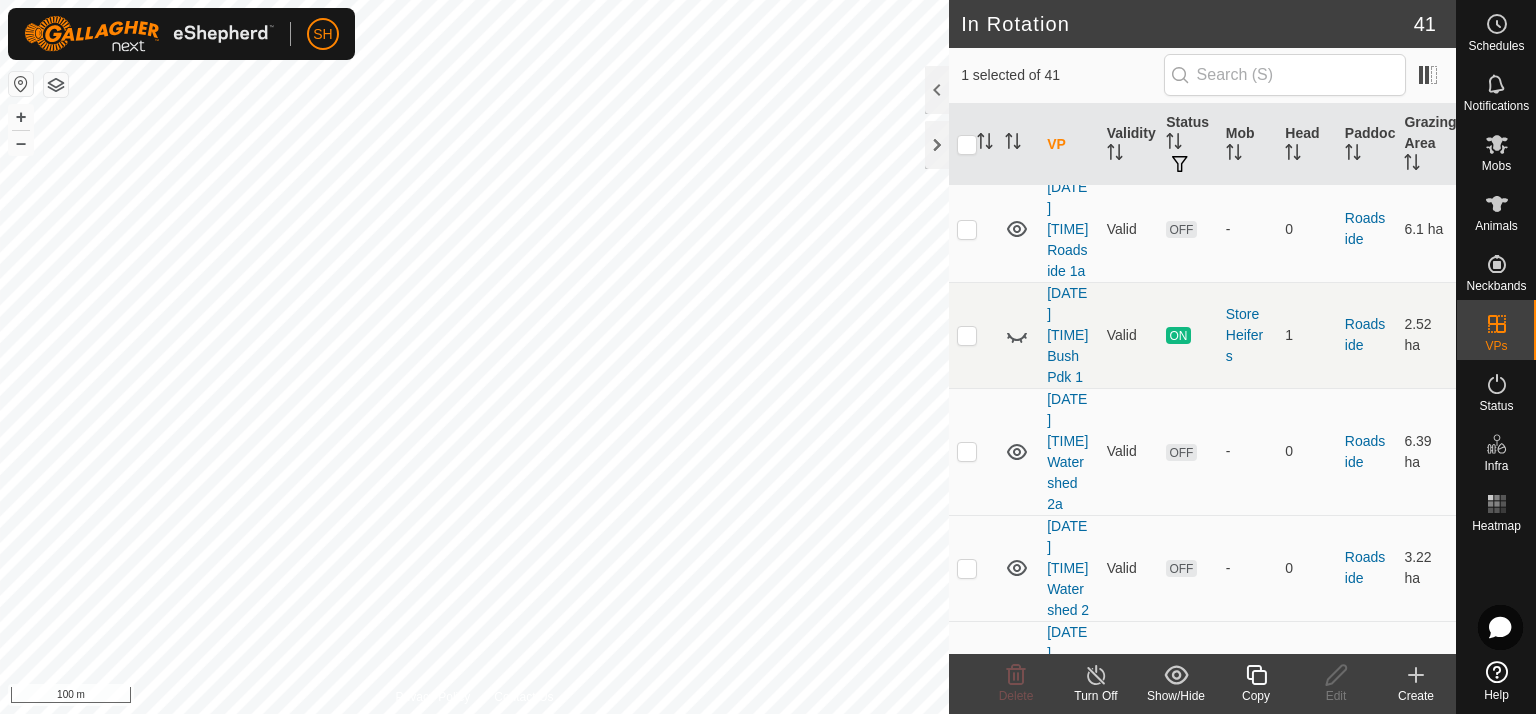 checkbox on "true" 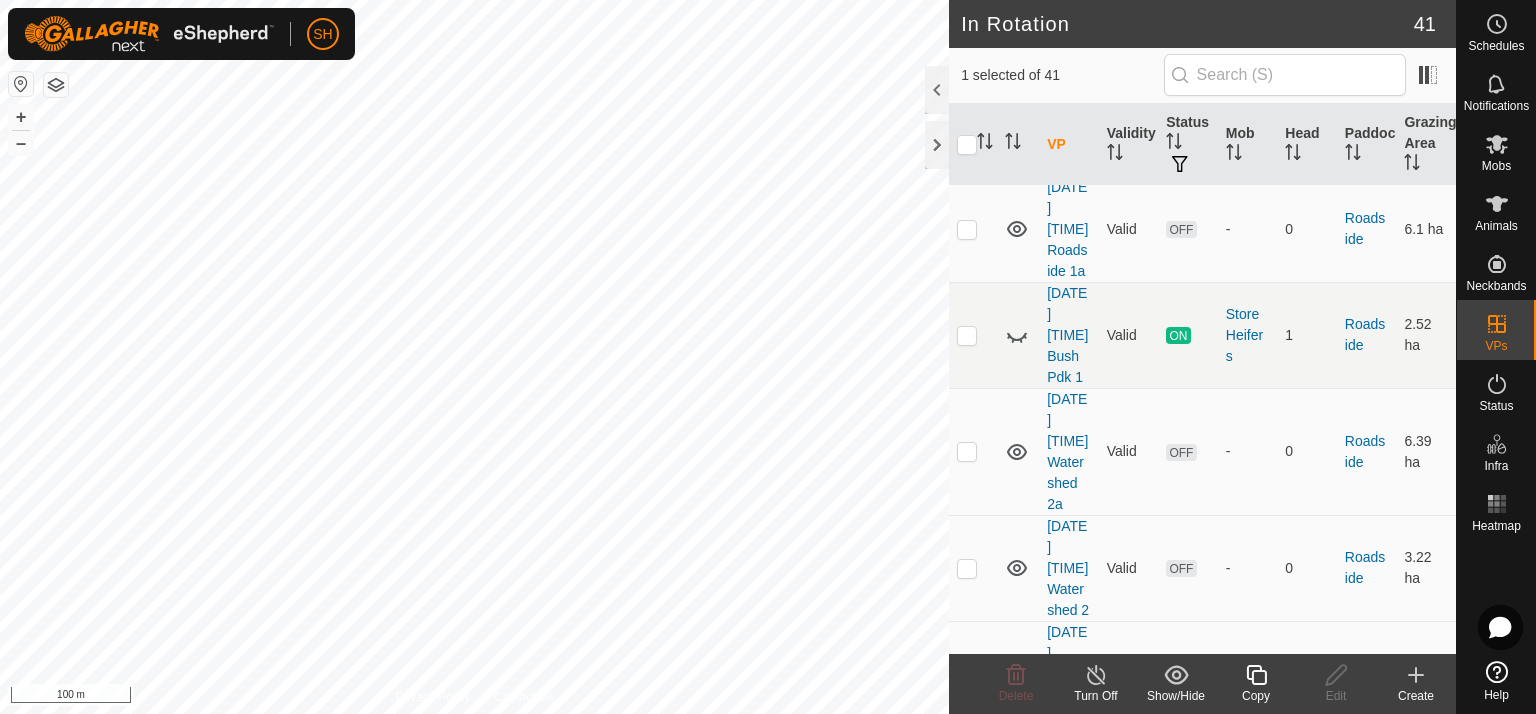 checkbox on "false" 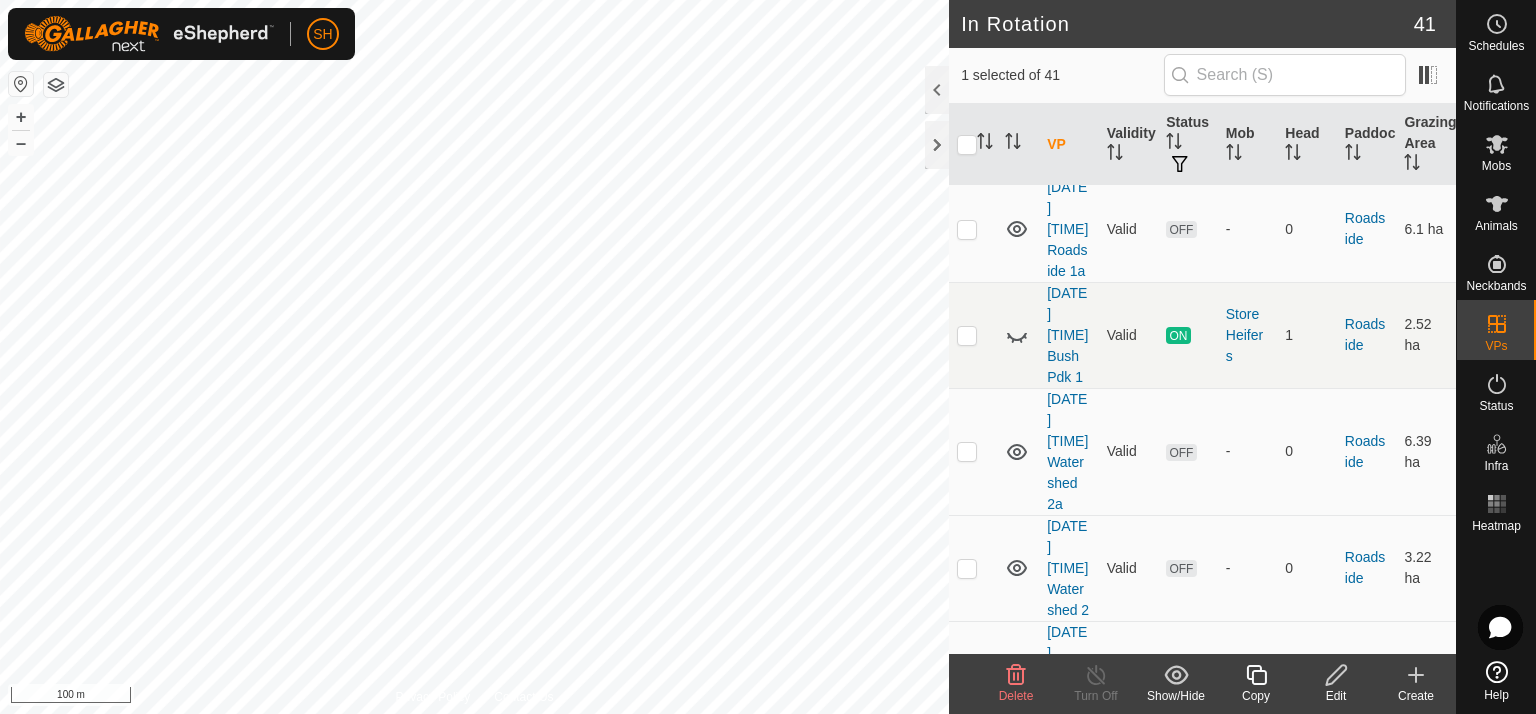 click 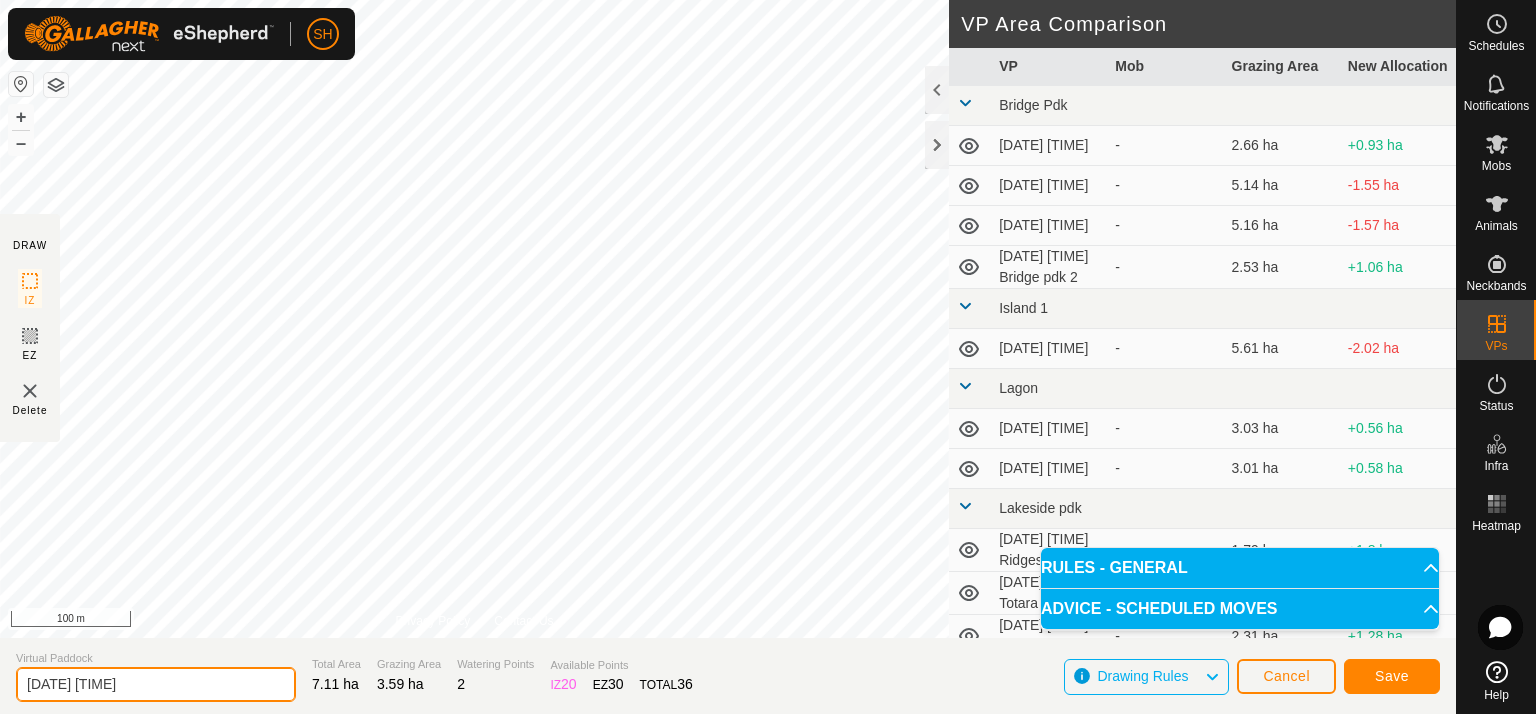 click on "[DATE] [TIME]" 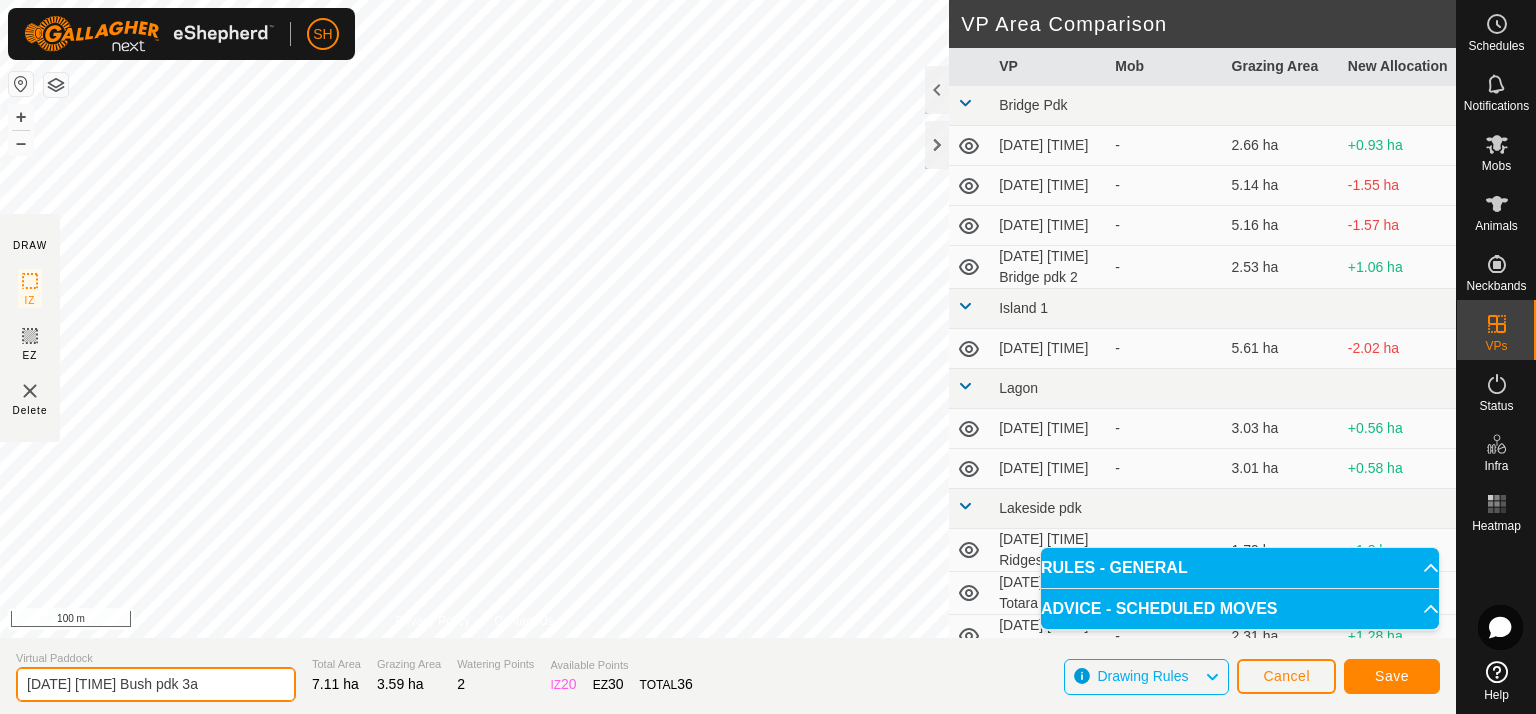 type on "[DATE] [TIME] Bush pdk 3a" 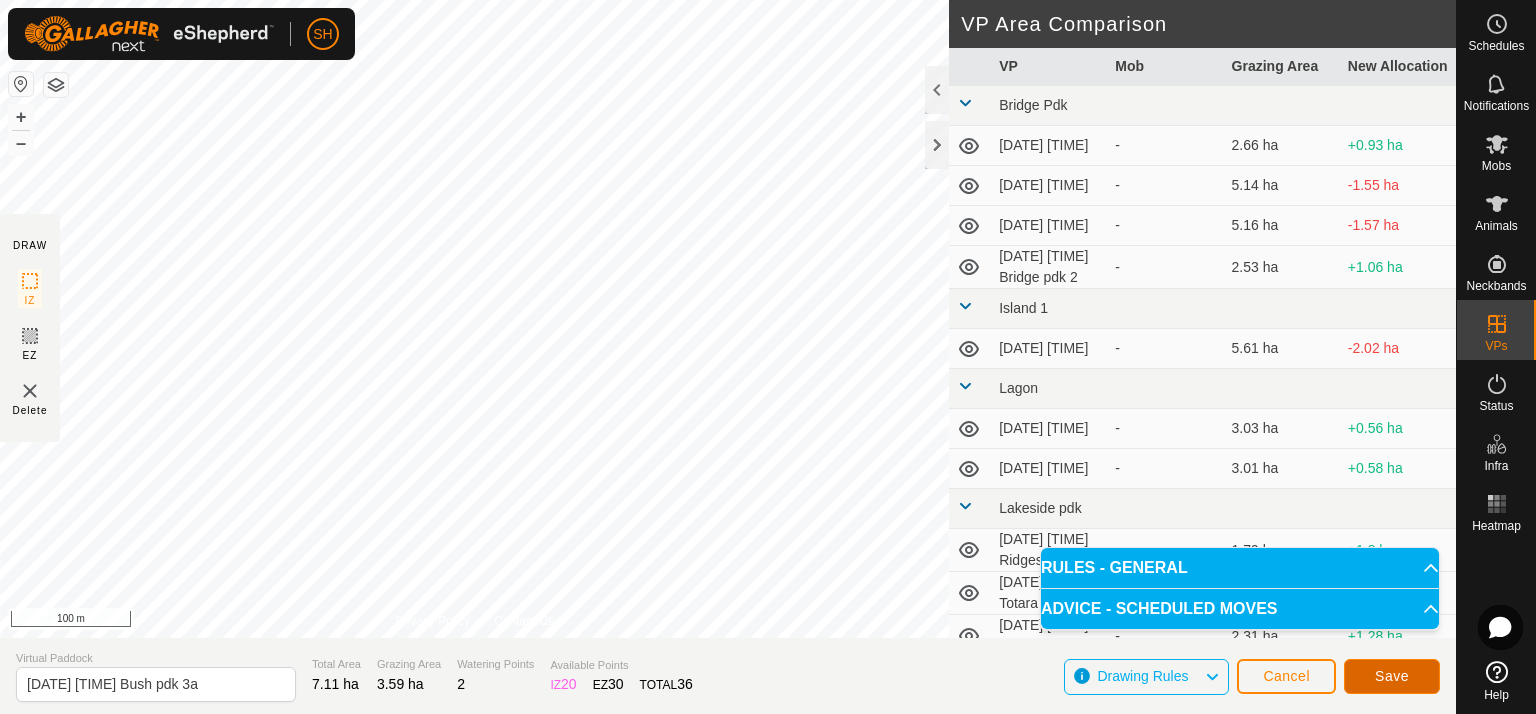 click on "Save" 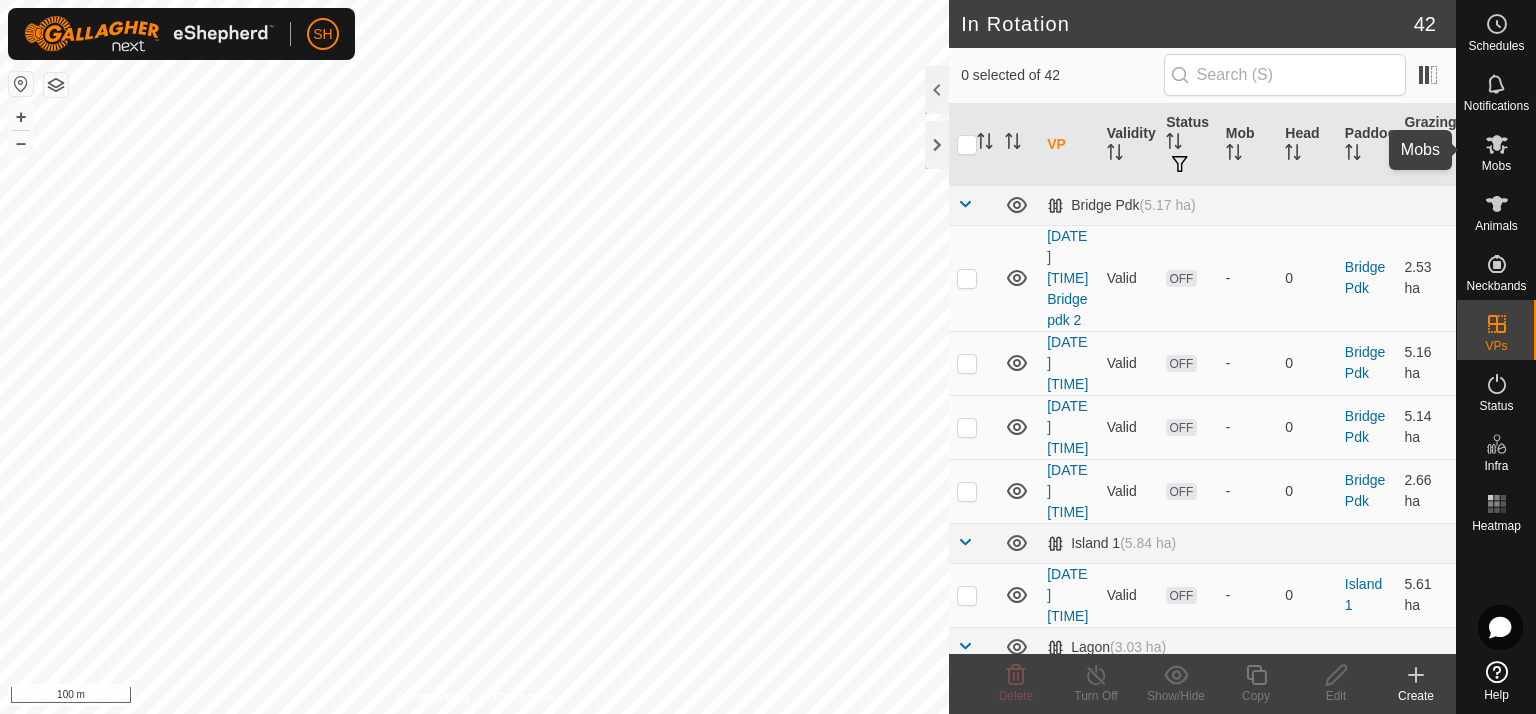 click 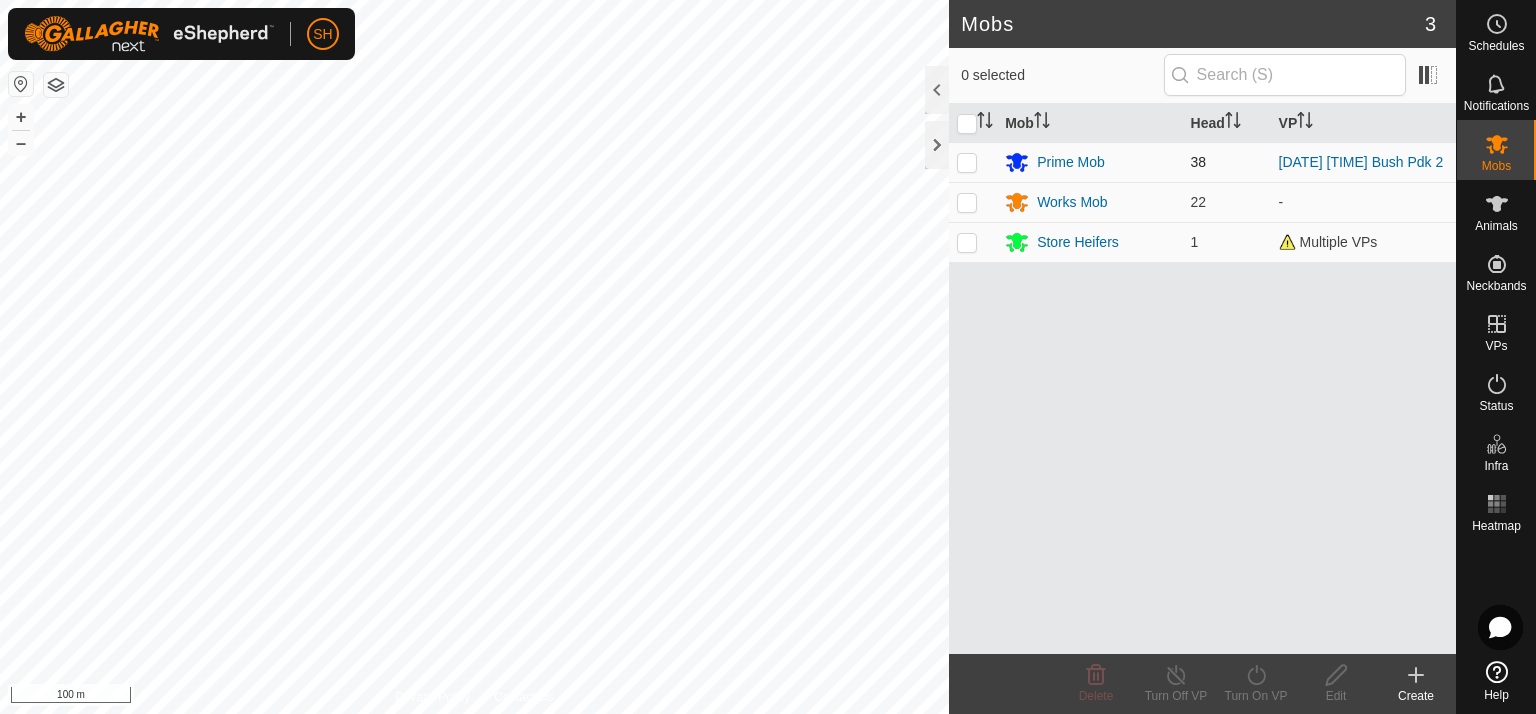 click at bounding box center [967, 162] 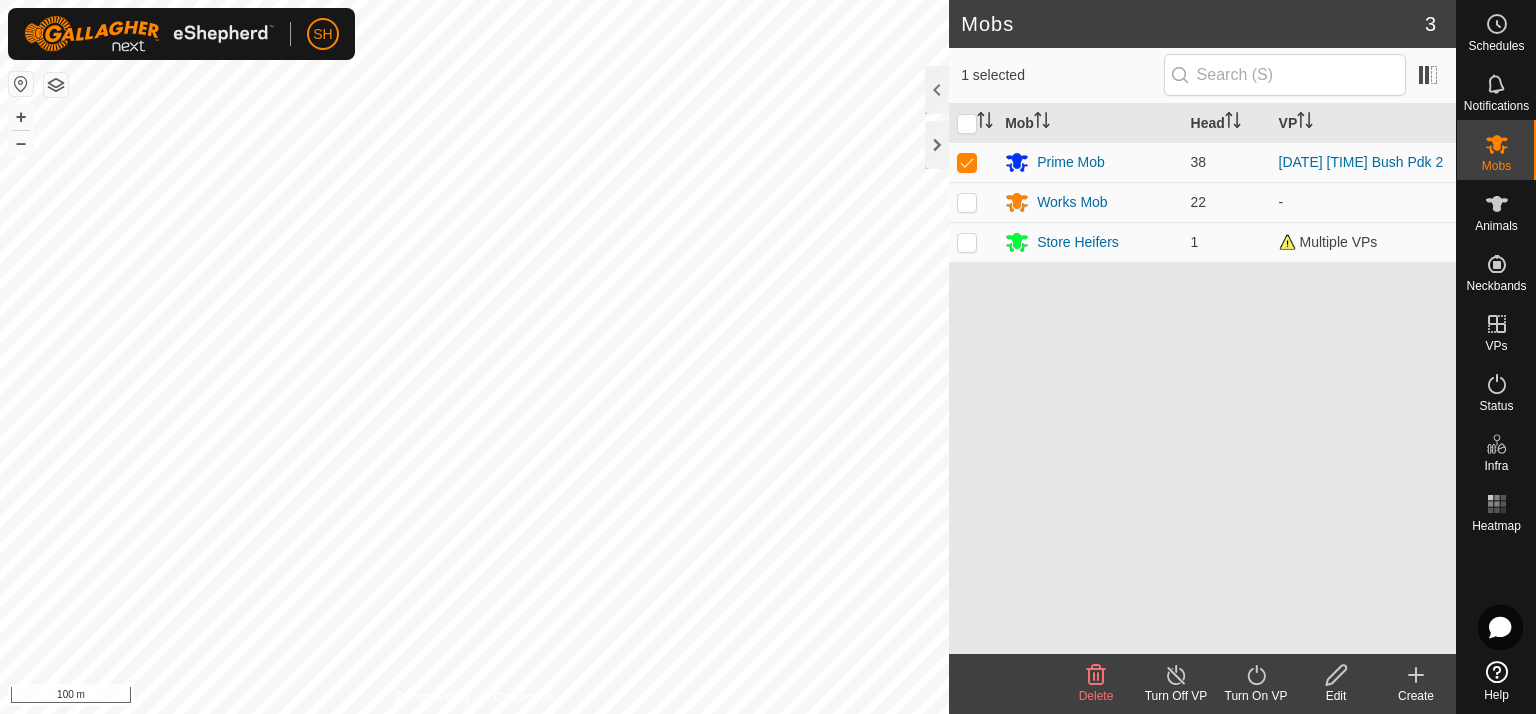 click 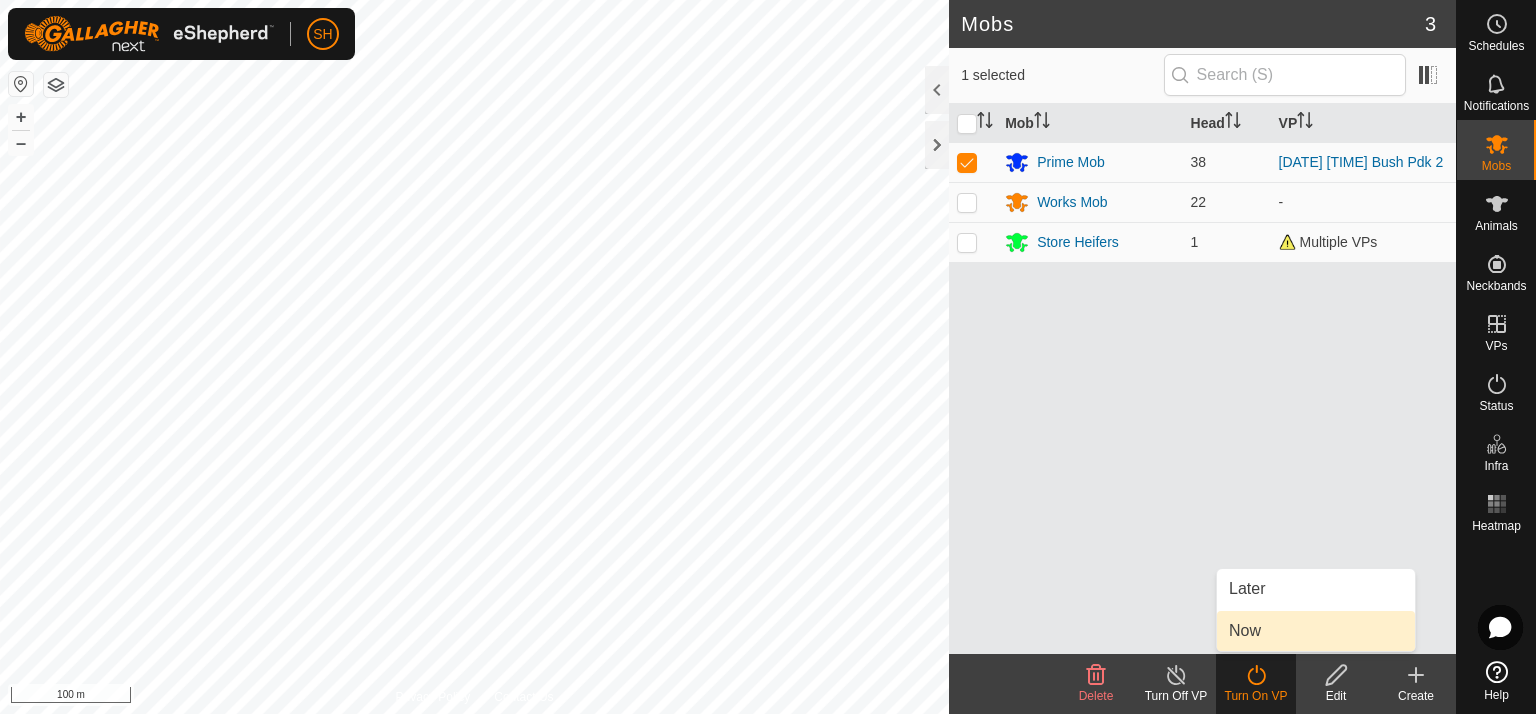 click on "Now" at bounding box center [1316, 631] 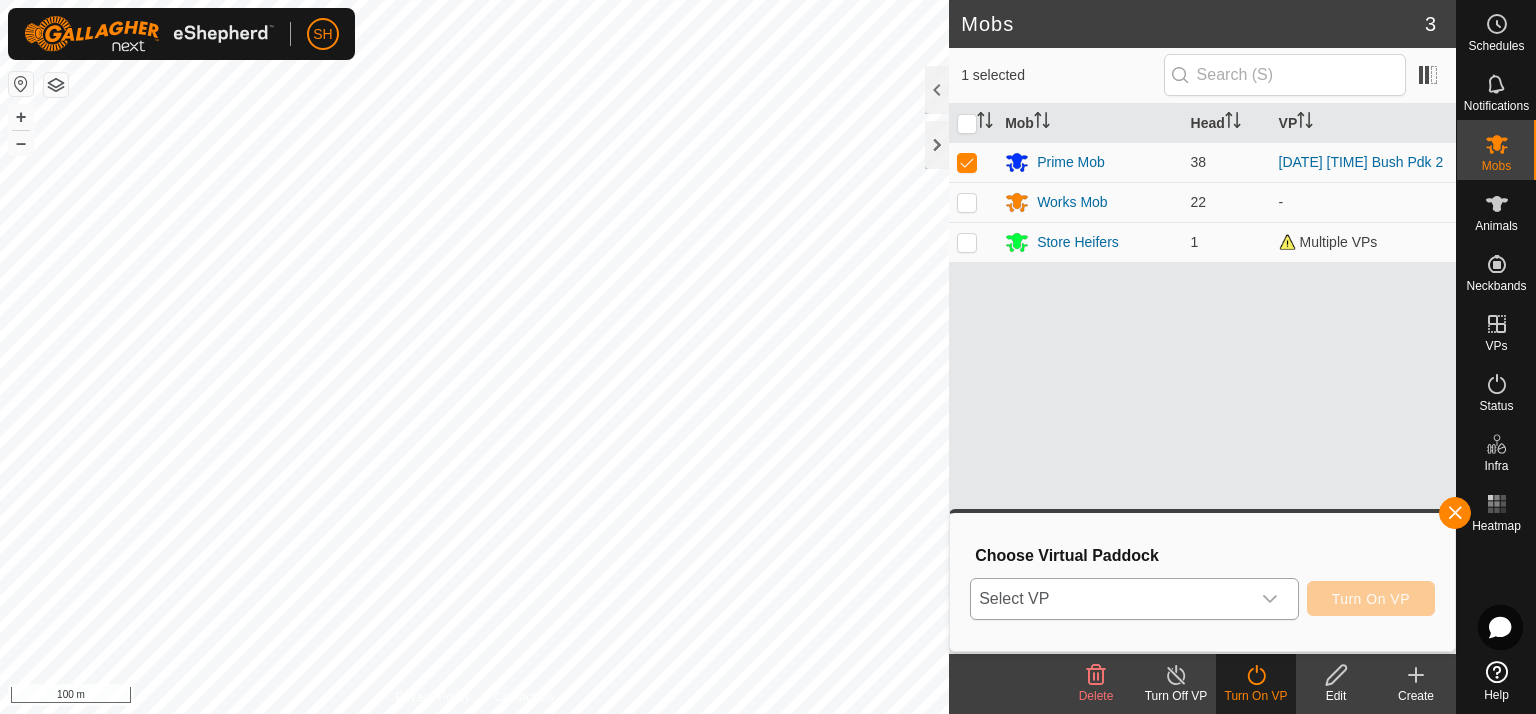 click 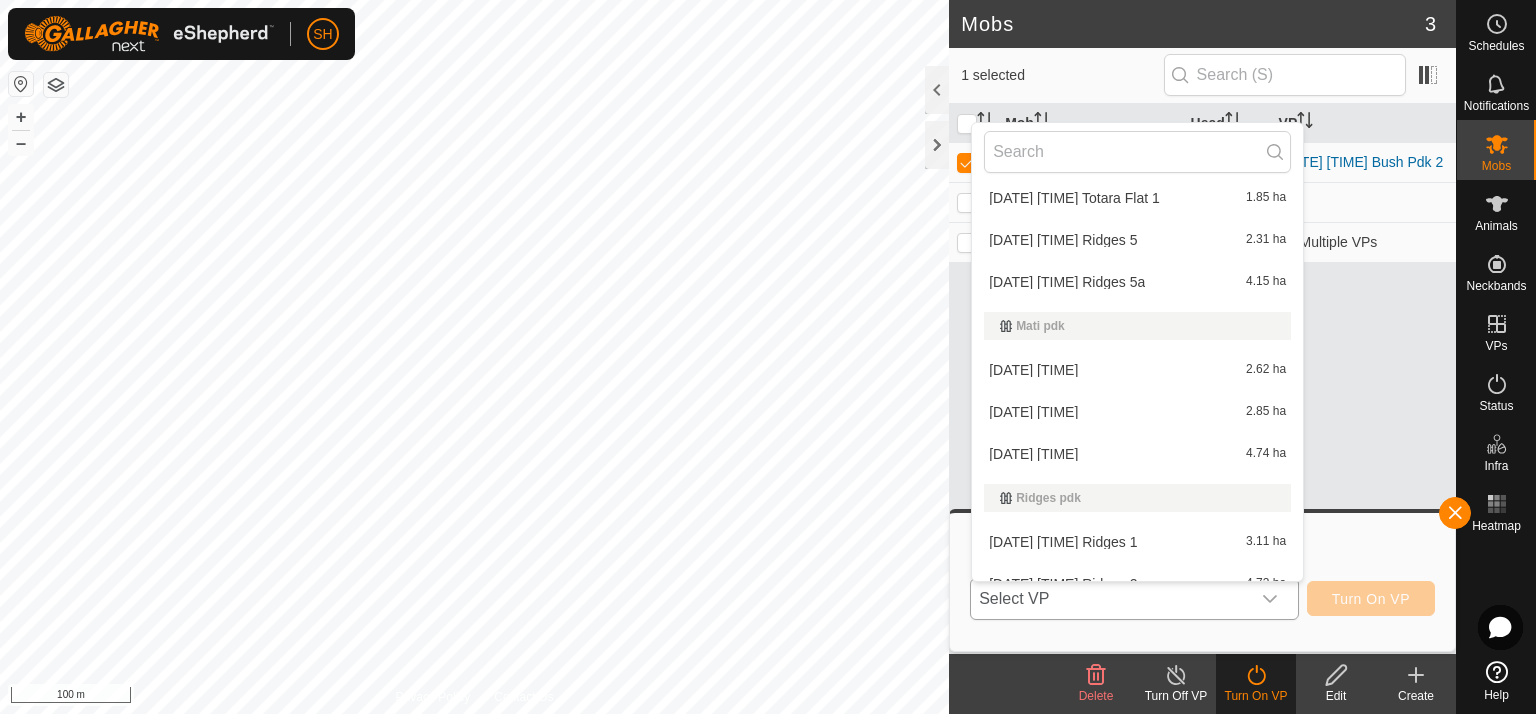 scroll, scrollTop: 552, scrollLeft: 0, axis: vertical 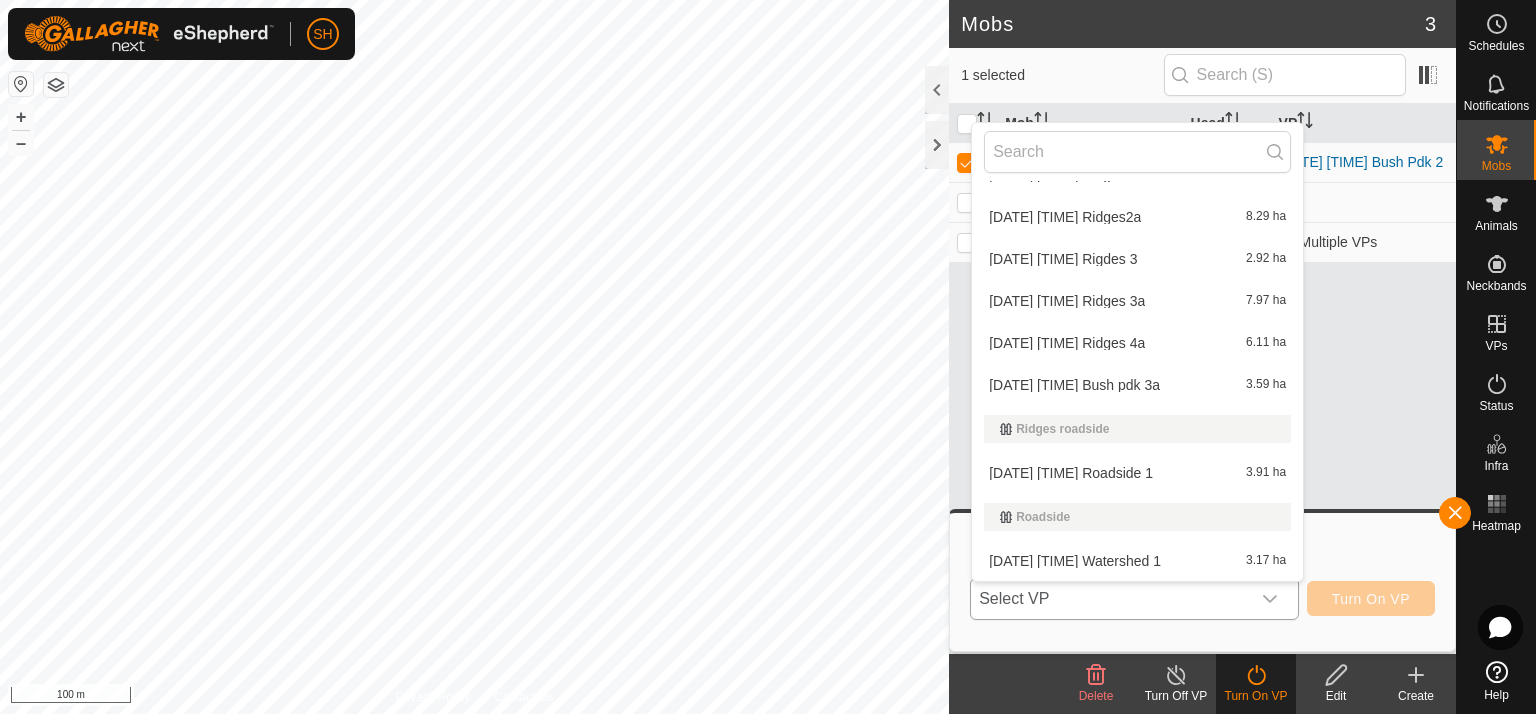 click on "[DATE] [TIME] Bush pdk 3a  3.59 ha" at bounding box center [1137, 385] 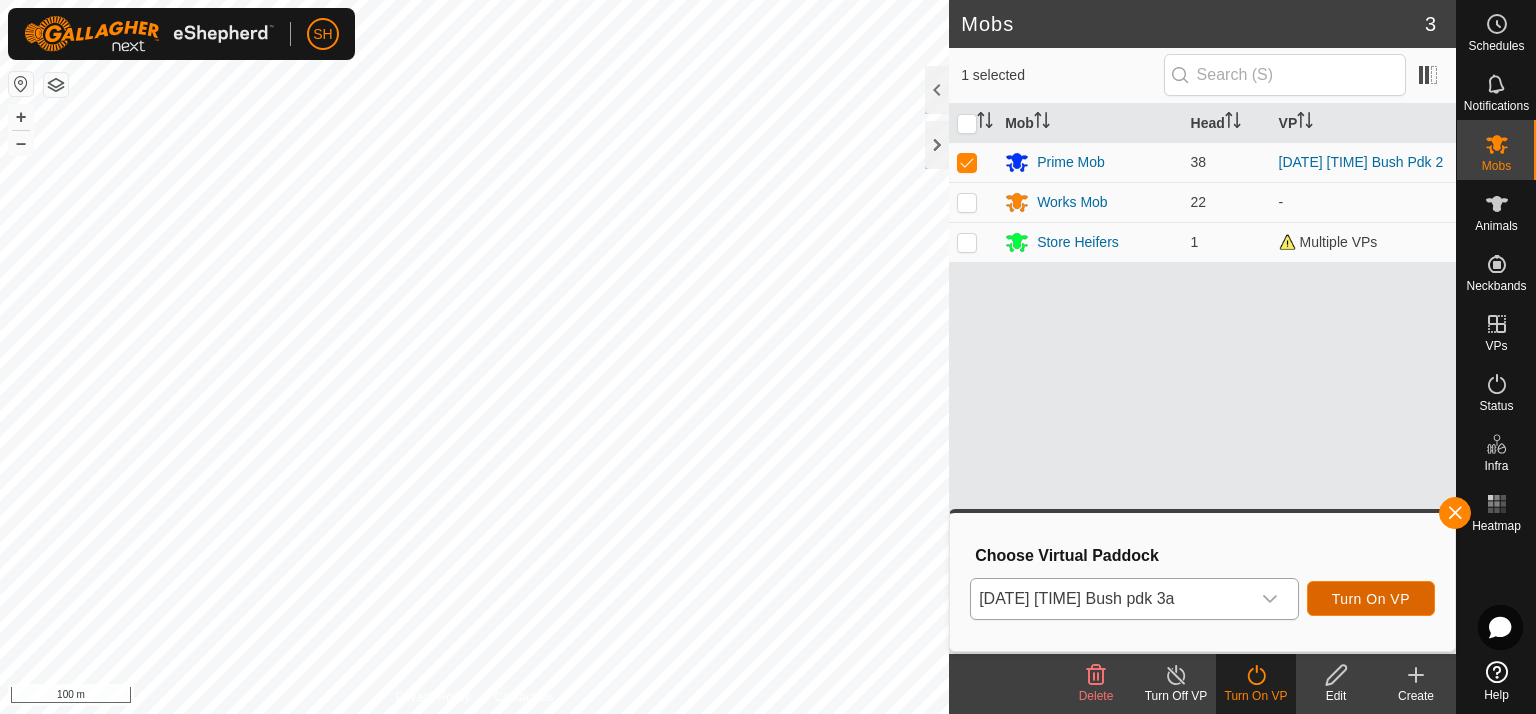click on "Turn On VP" at bounding box center [1371, 599] 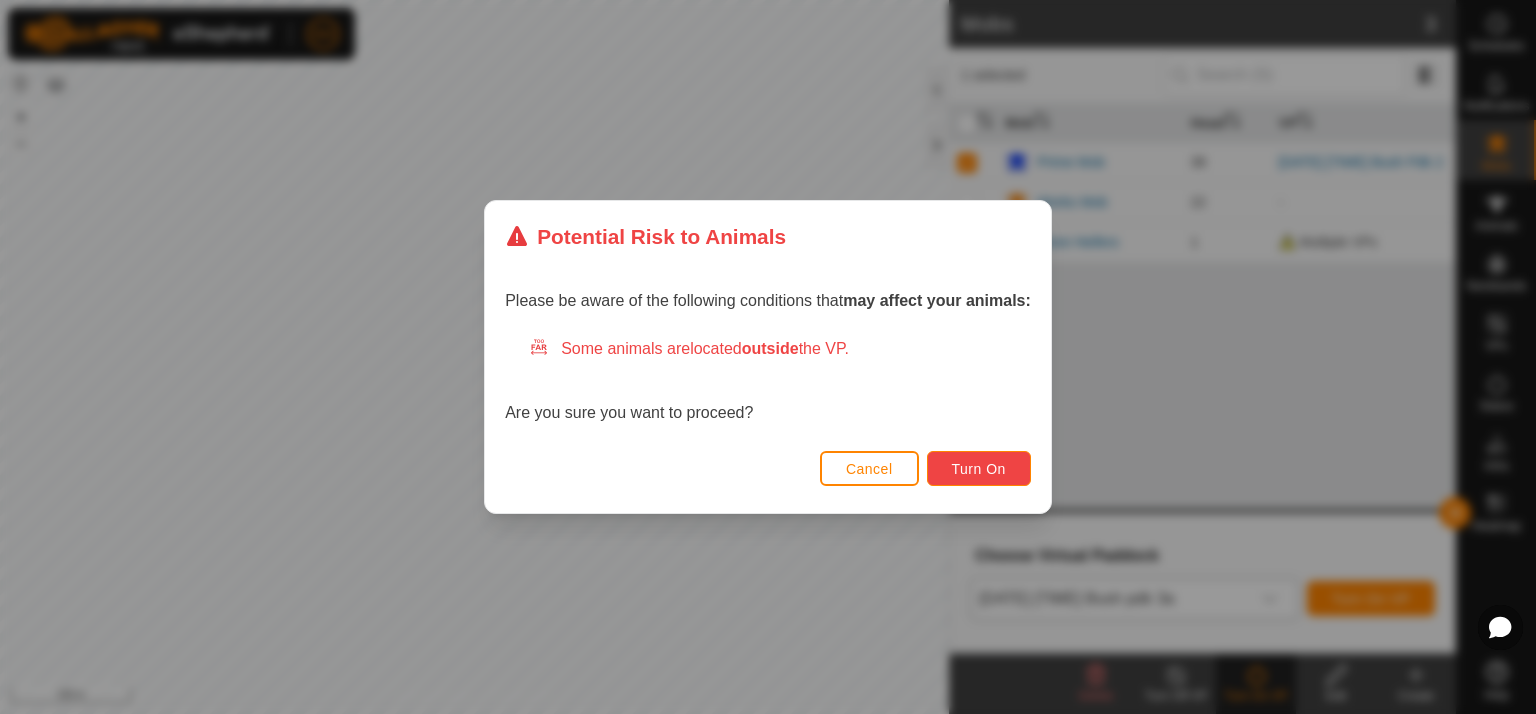 click on "Turn On" at bounding box center (979, 469) 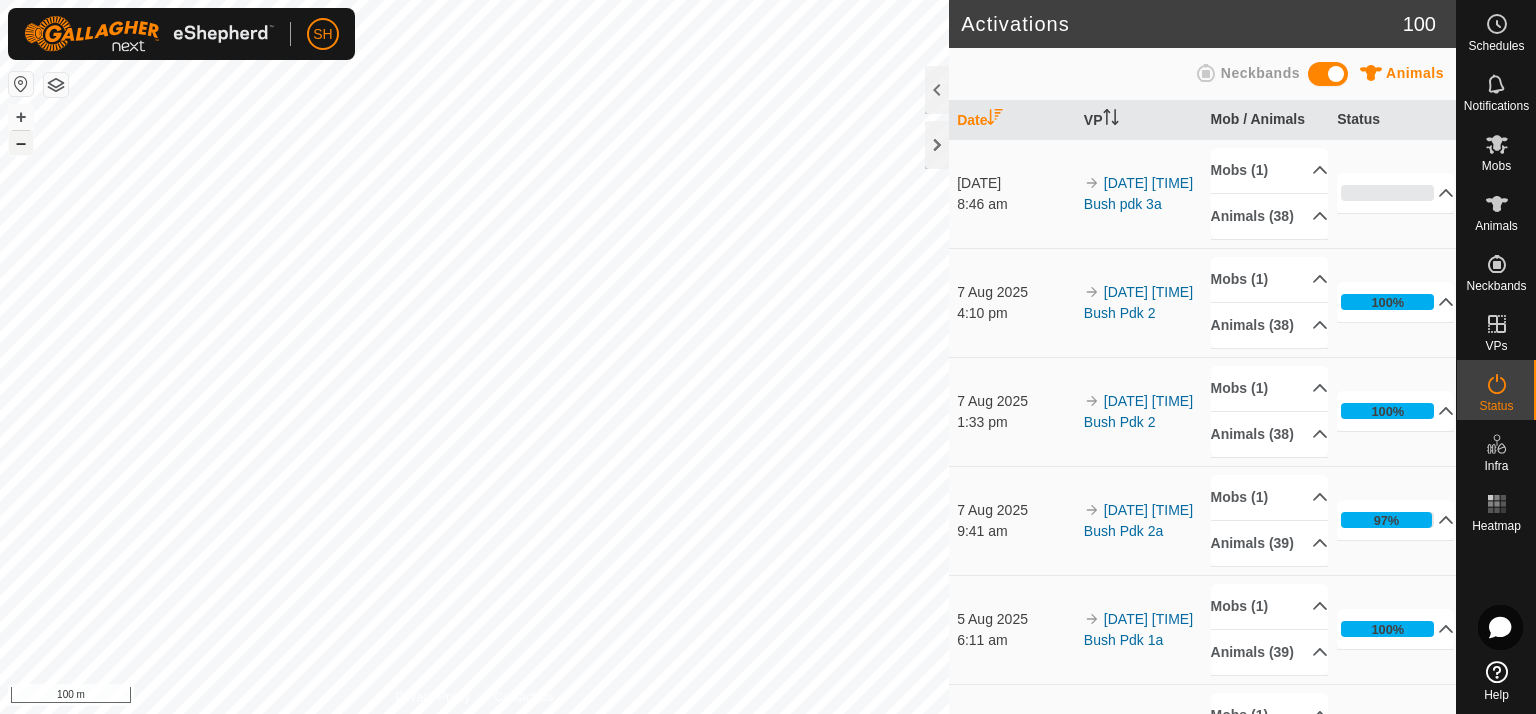 click on "–" at bounding box center [21, 143] 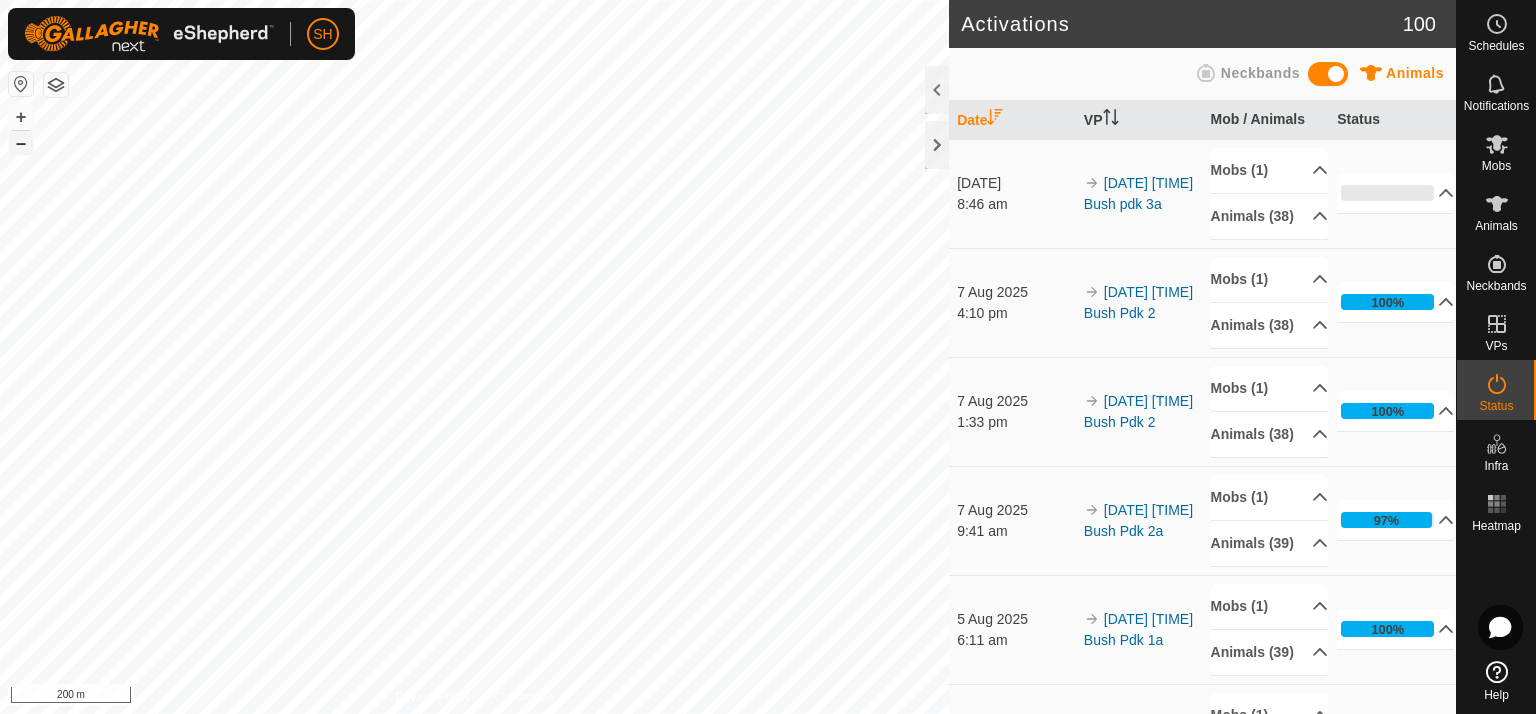 click on "–" at bounding box center (21, 143) 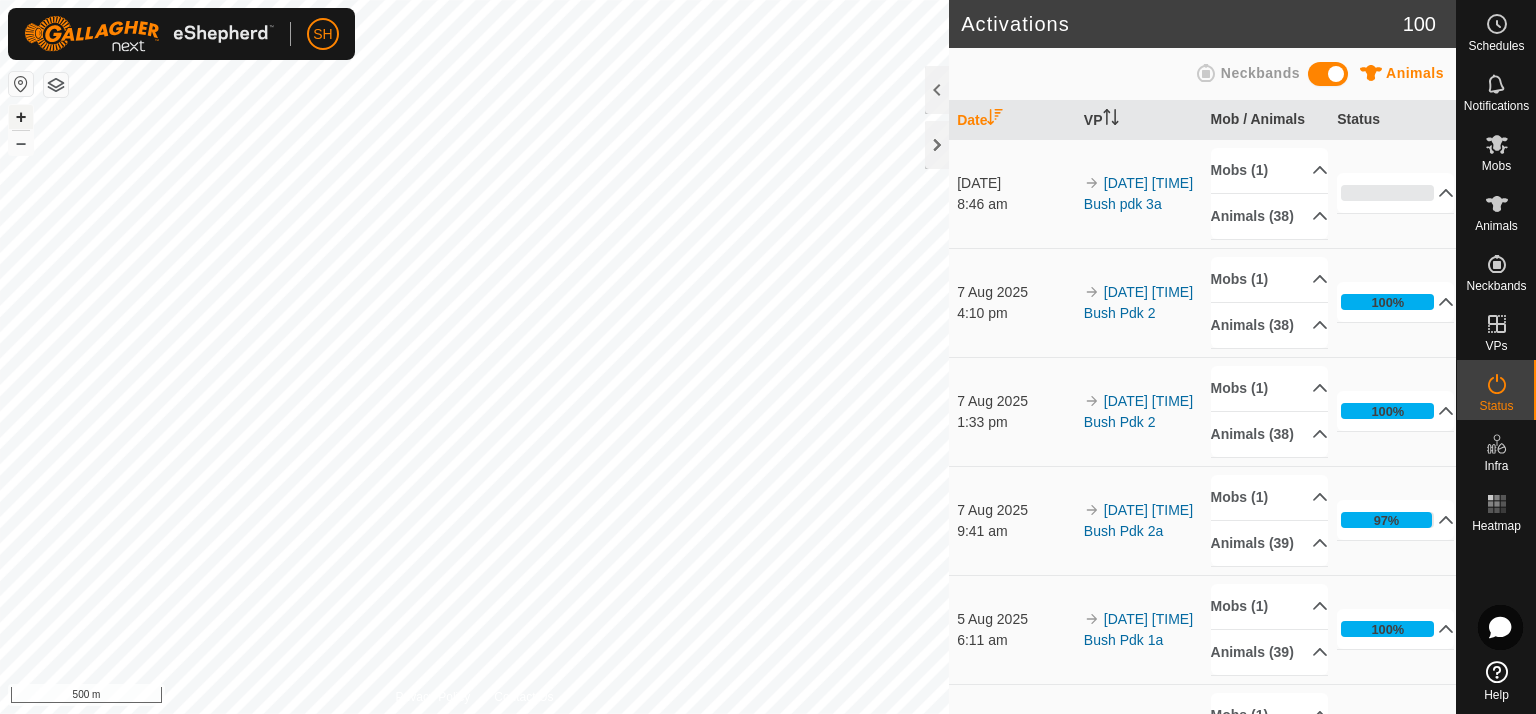 click on "+" at bounding box center (21, 117) 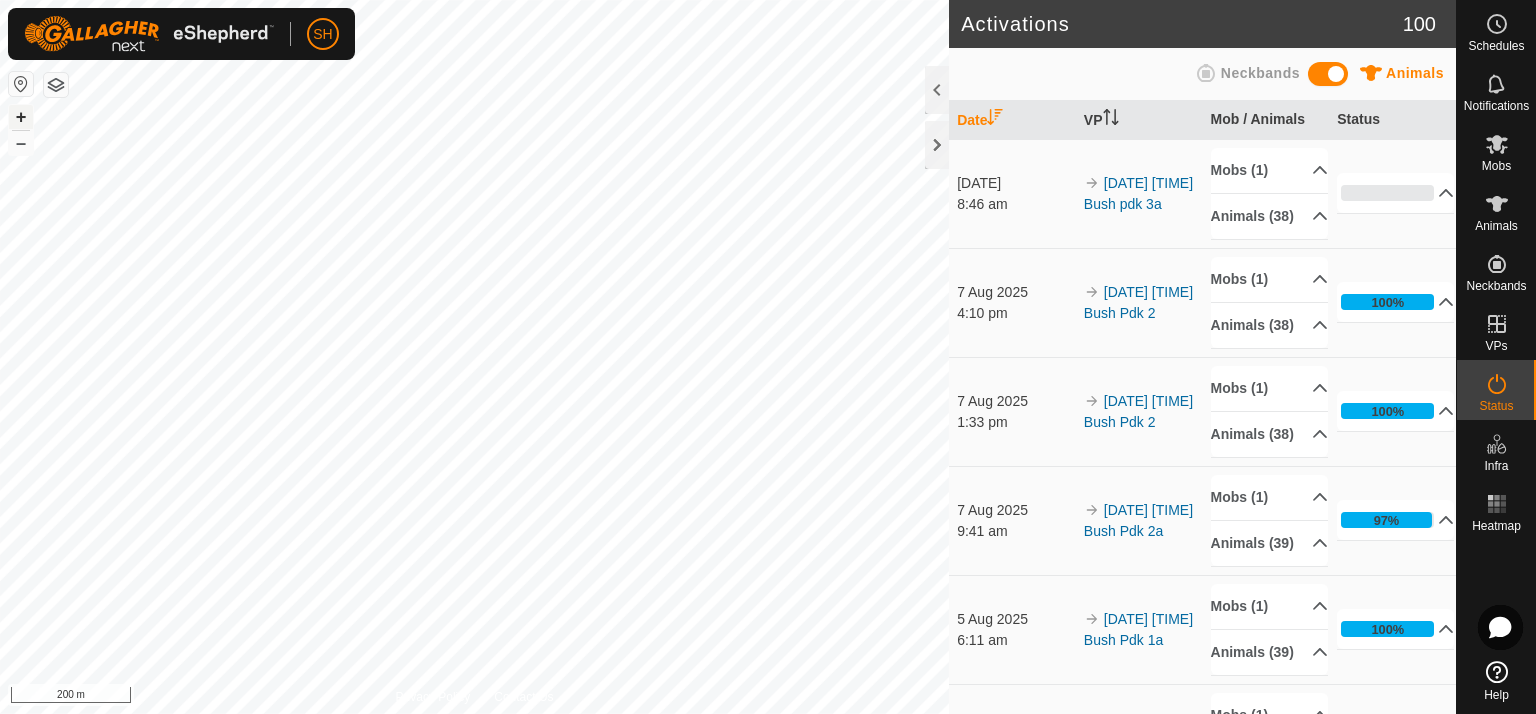 click on "+" at bounding box center (21, 117) 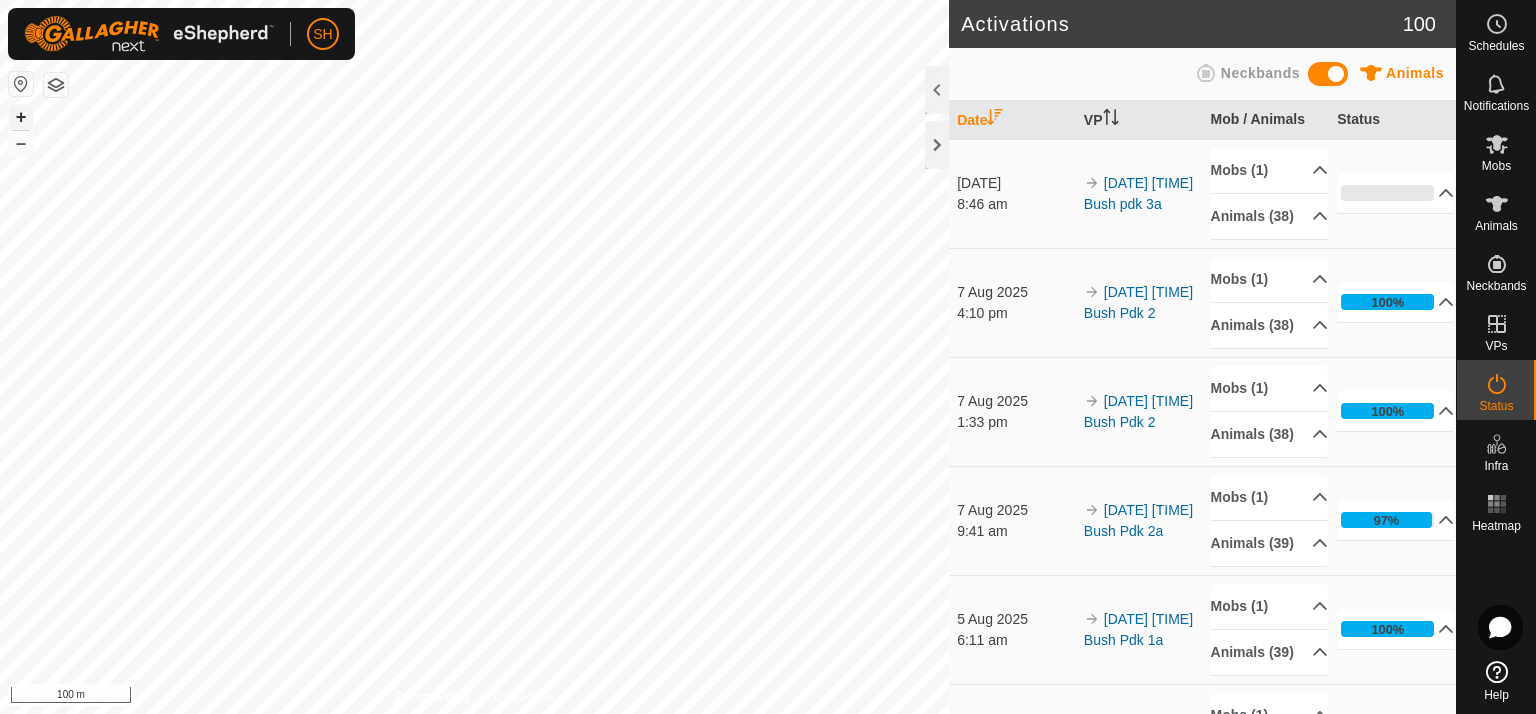 click on "+" at bounding box center (21, 117) 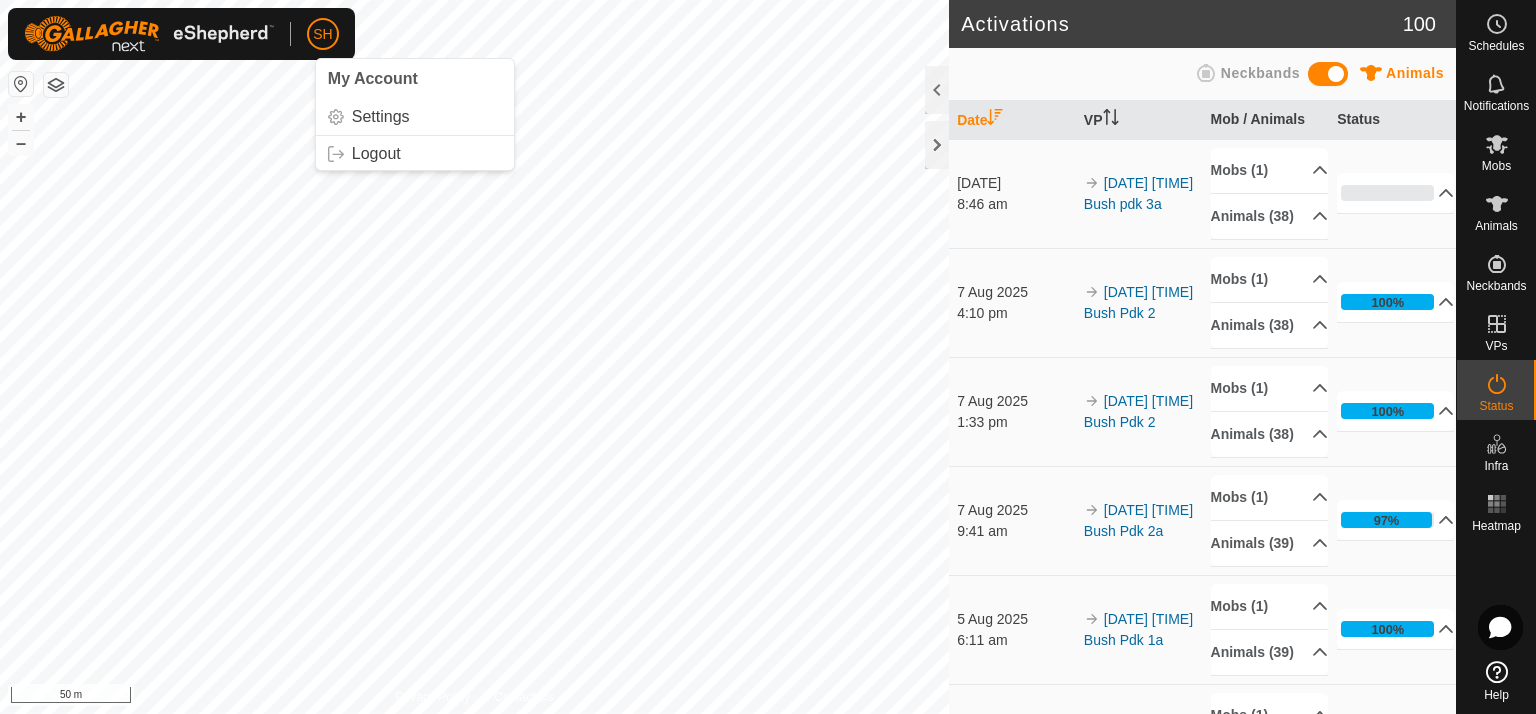 click on "SH" 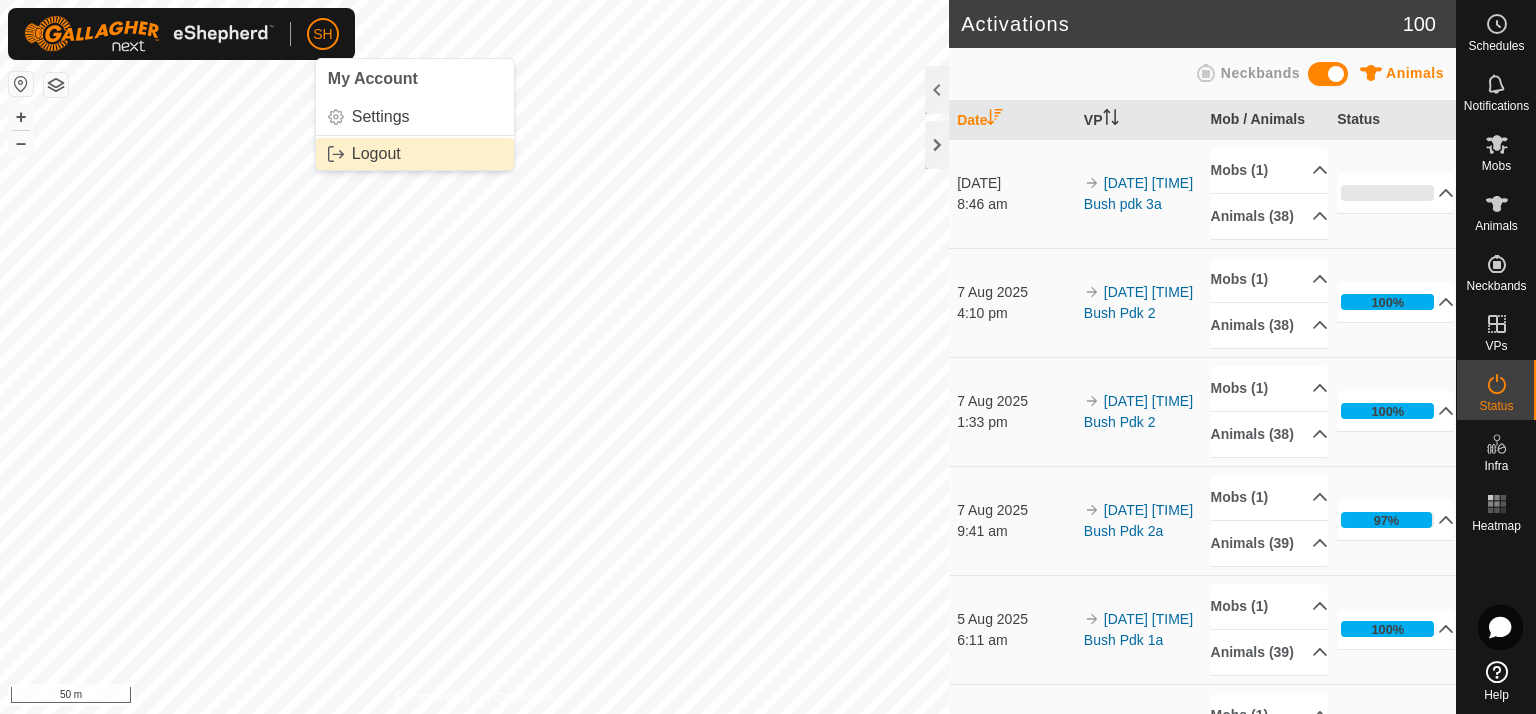 click on "Logout" at bounding box center [415, 154] 